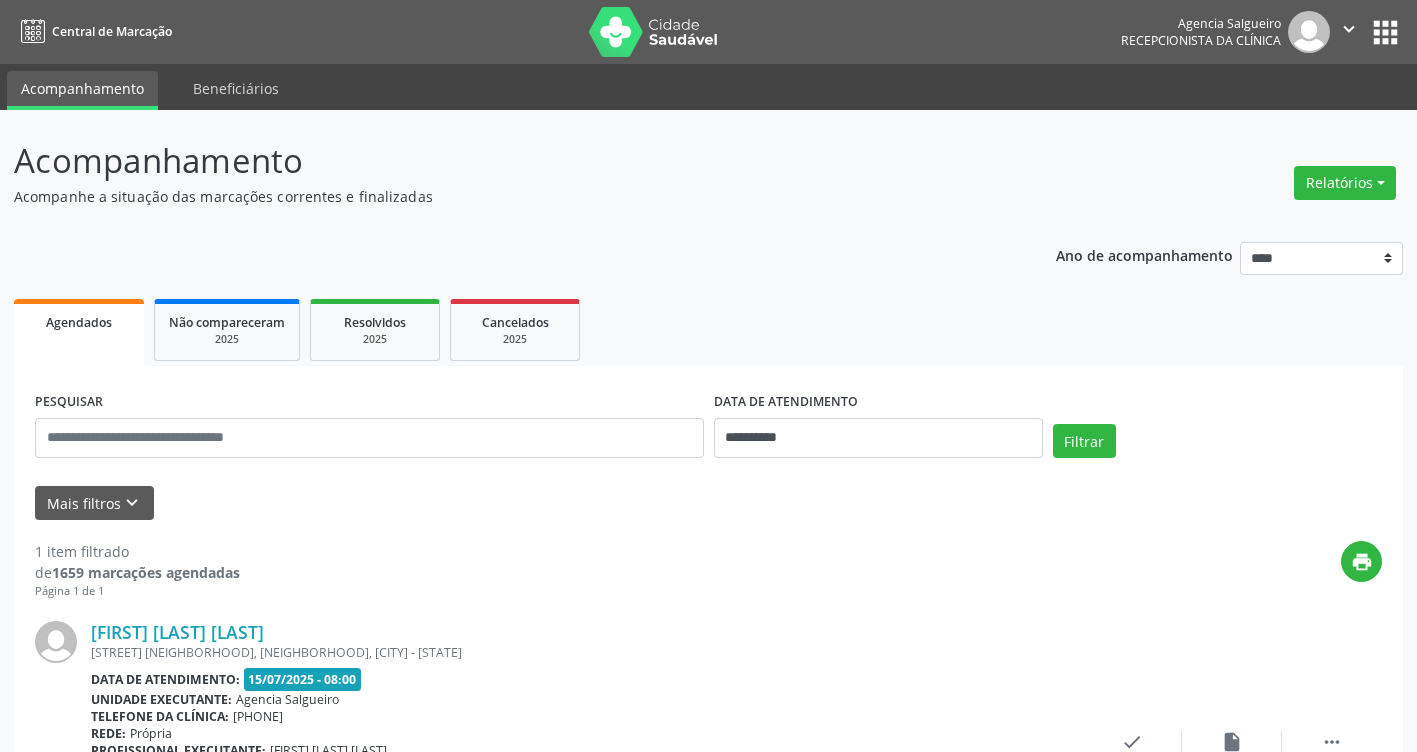 scroll, scrollTop: 0, scrollLeft: 0, axis: both 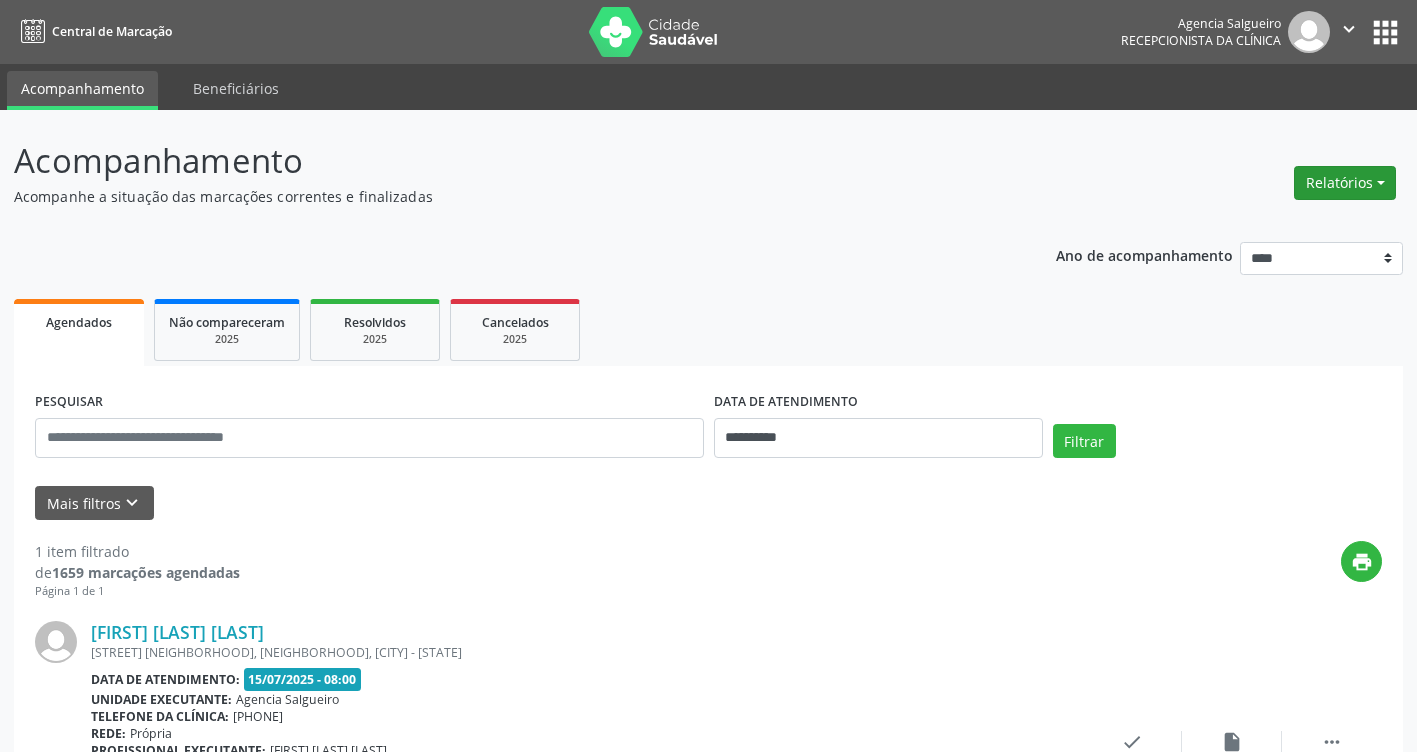 click on "Relatórios" at bounding box center [1345, 183] 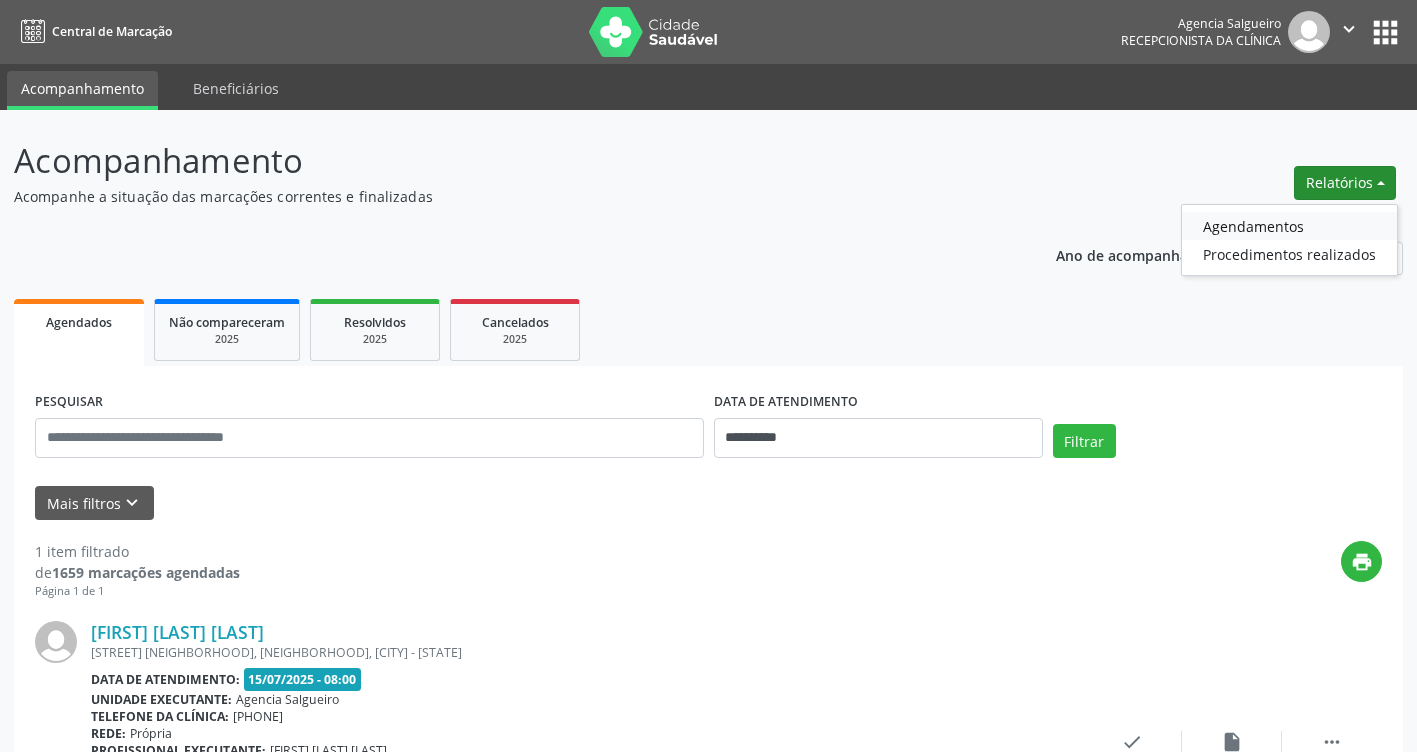 click on "Agendamentos" at bounding box center (1289, 226) 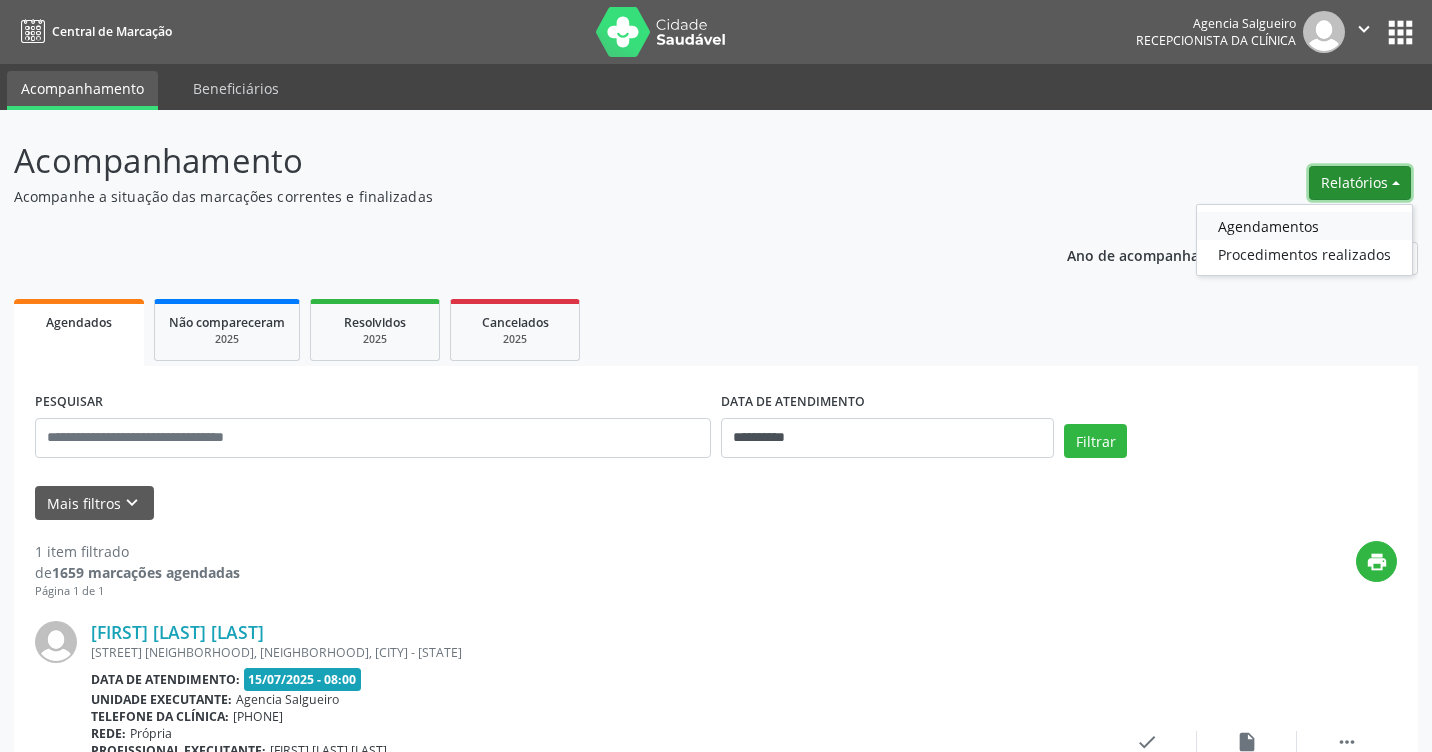 select on "*" 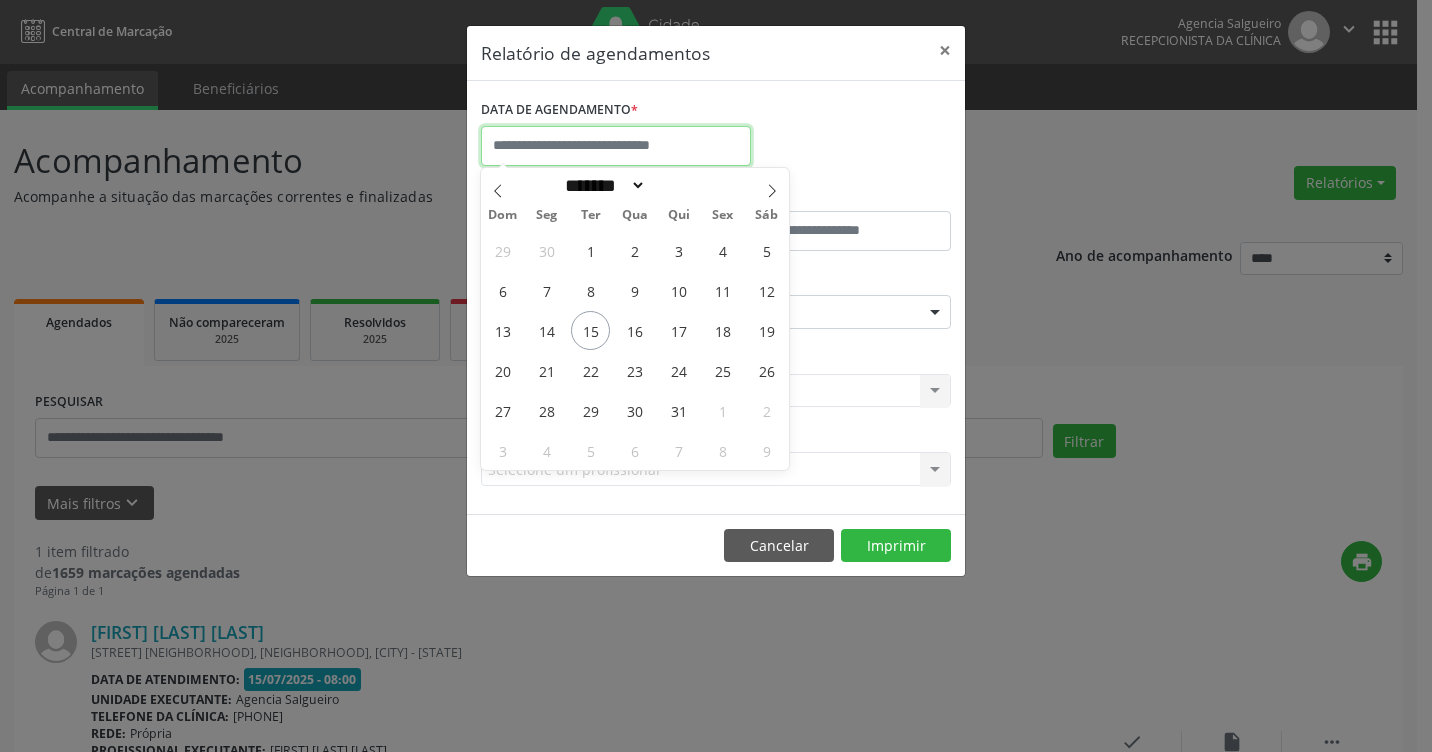 click at bounding box center [616, 146] 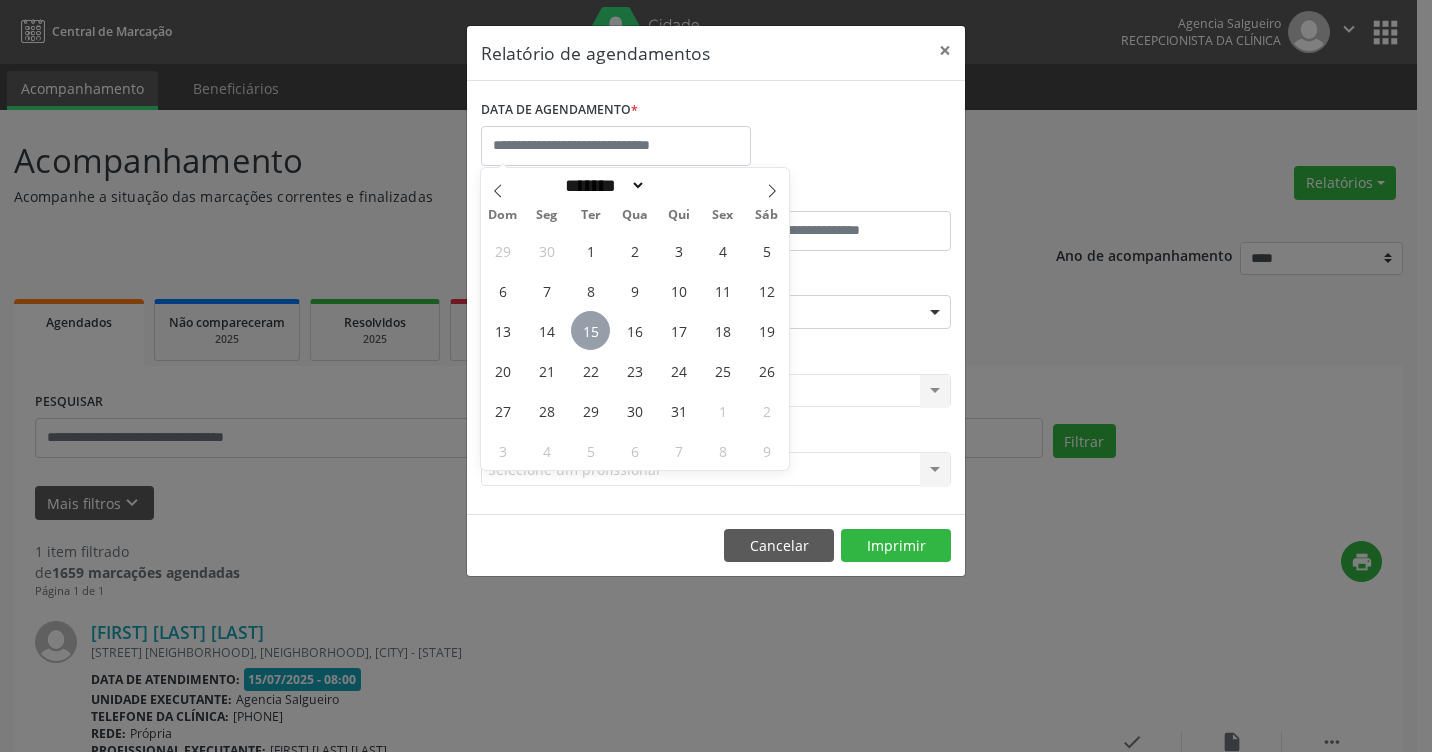 click on "15" at bounding box center (590, 330) 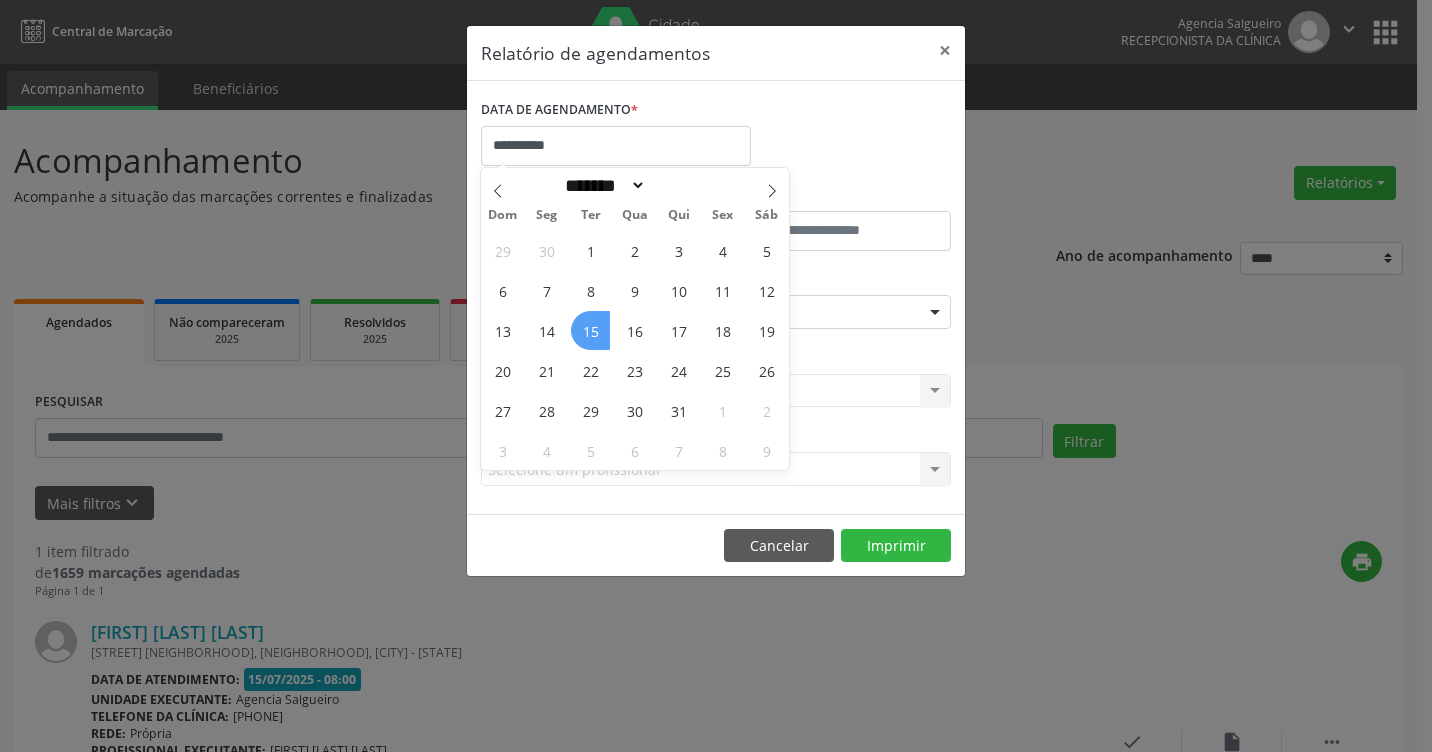 click on "15" at bounding box center (590, 330) 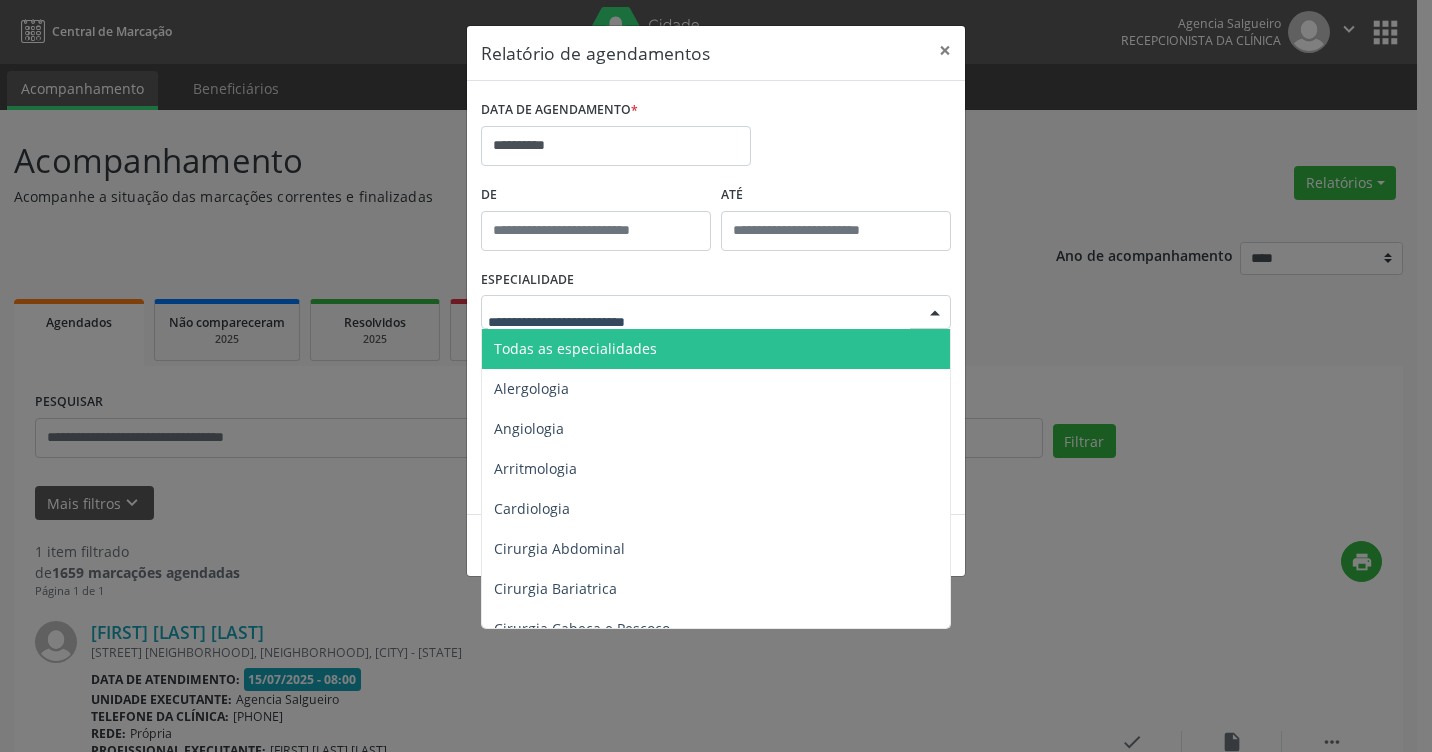 click at bounding box center (935, 313) 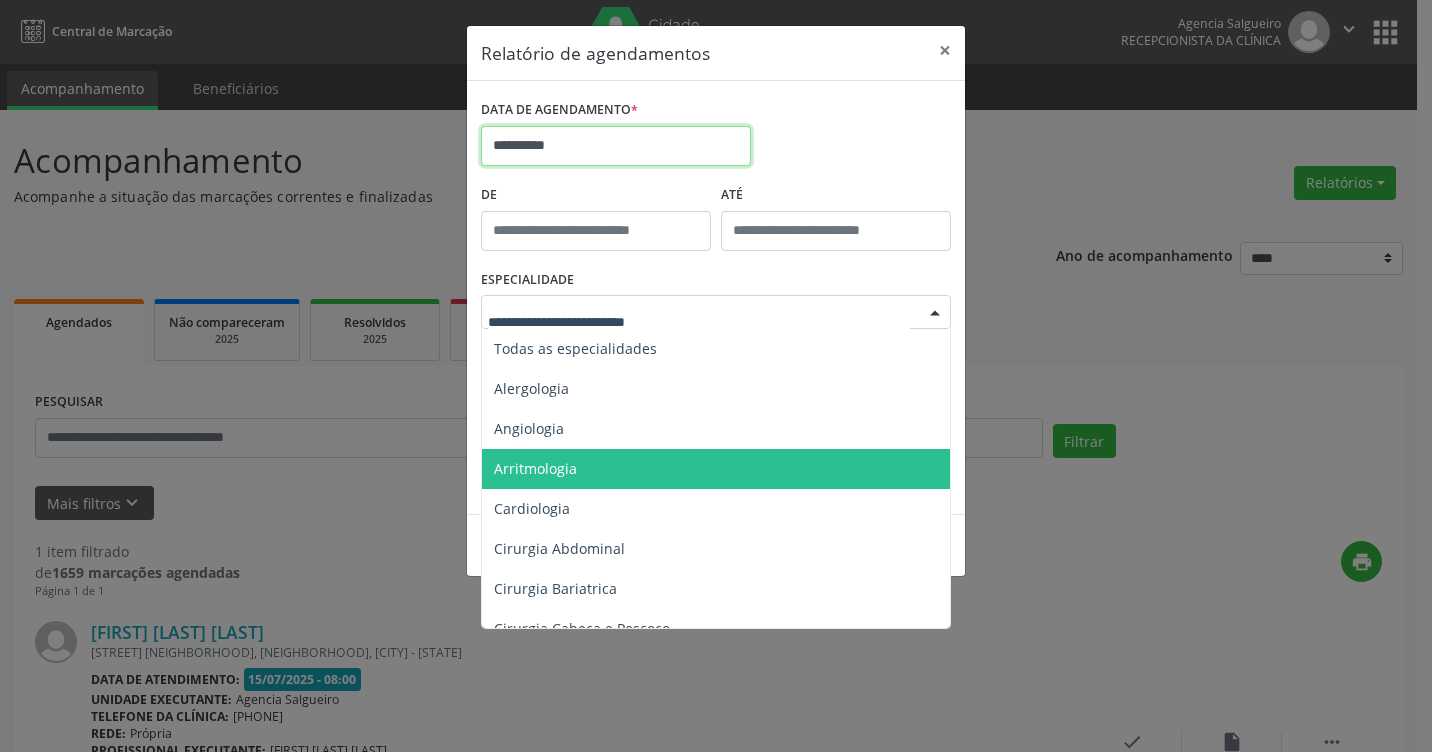 click on "**********" at bounding box center [616, 146] 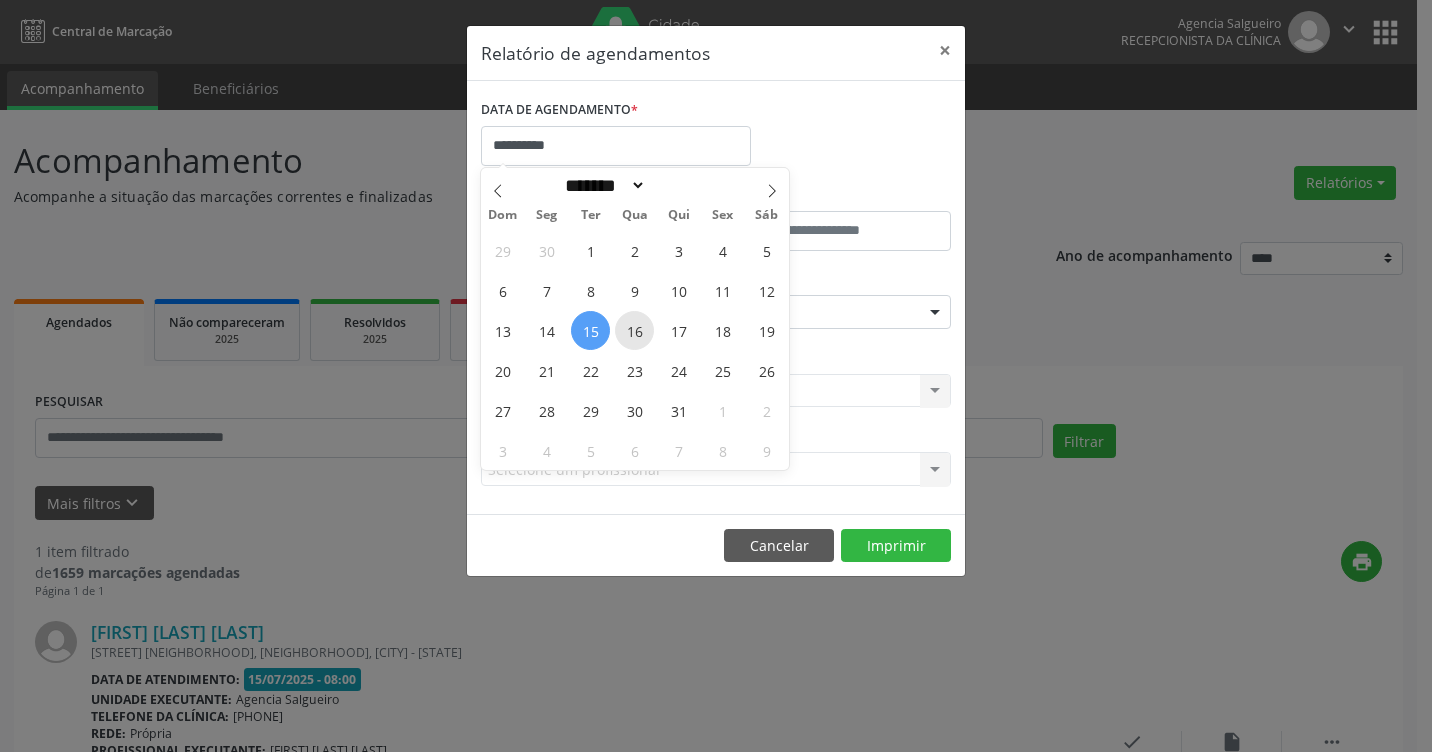click on "16" at bounding box center [634, 330] 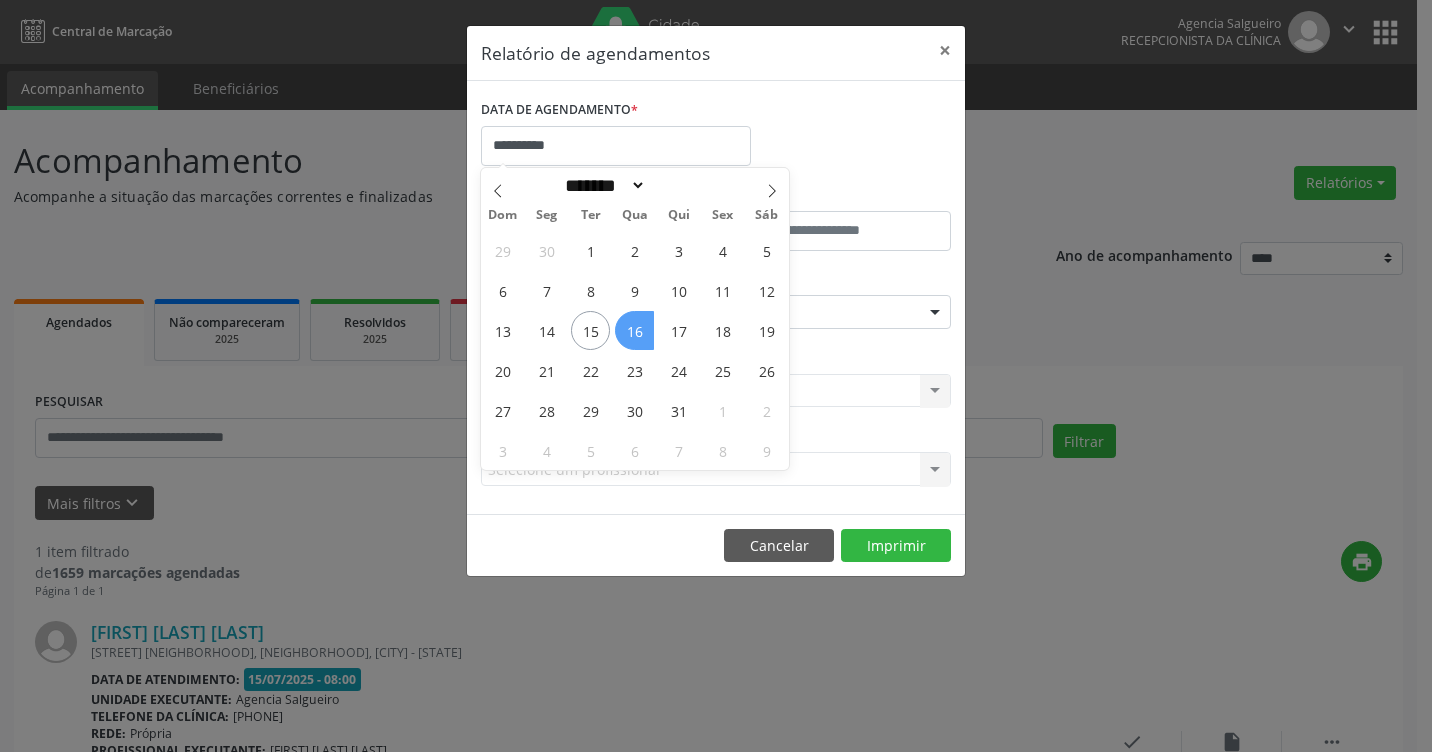 click on "16" at bounding box center (634, 330) 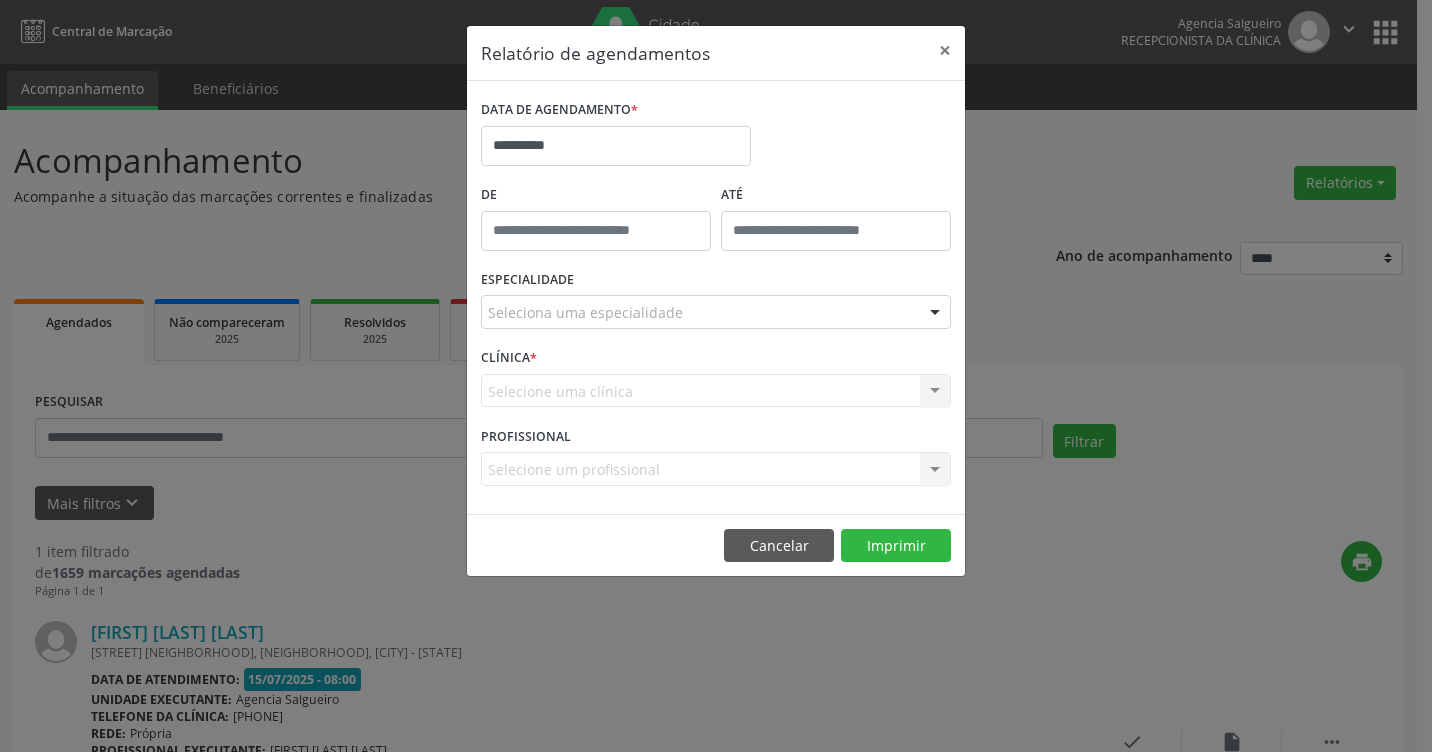 click at bounding box center (935, 313) 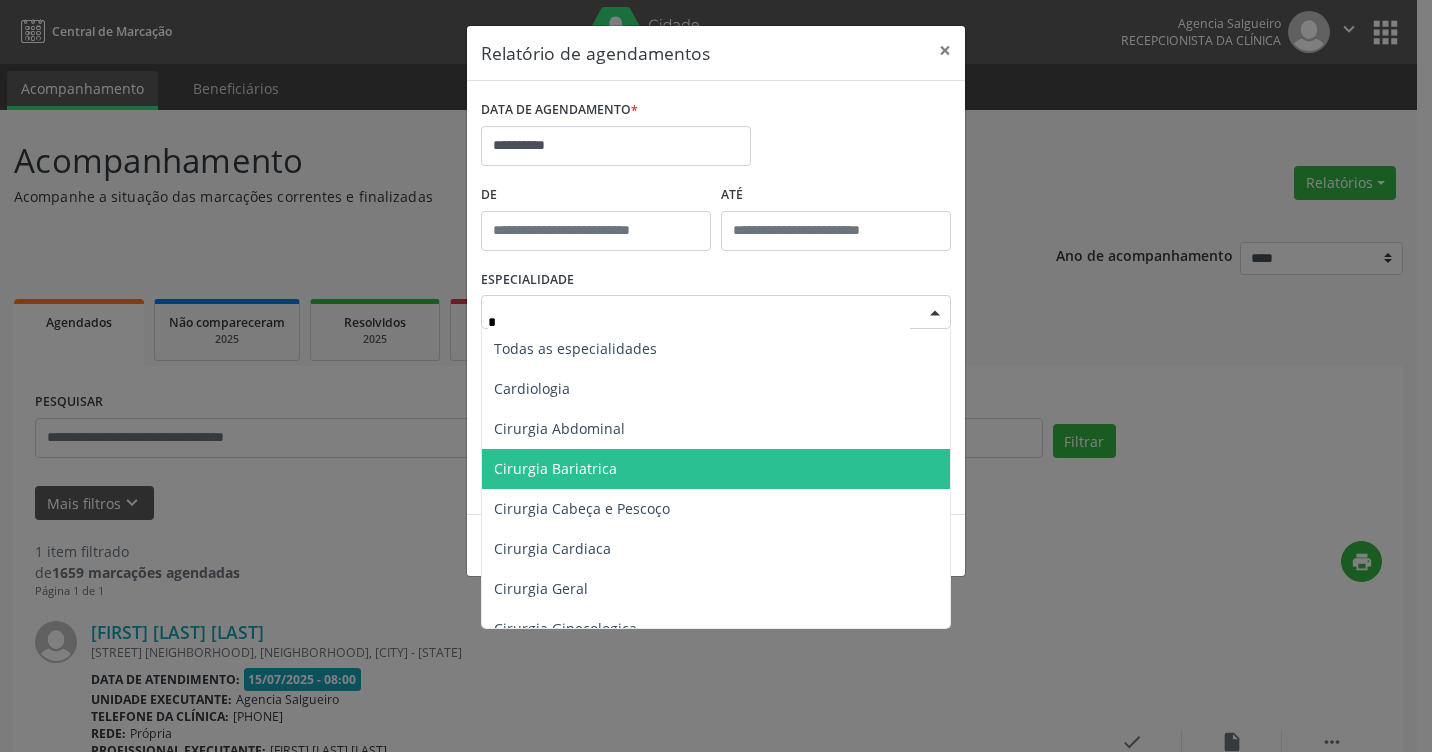 type on "**" 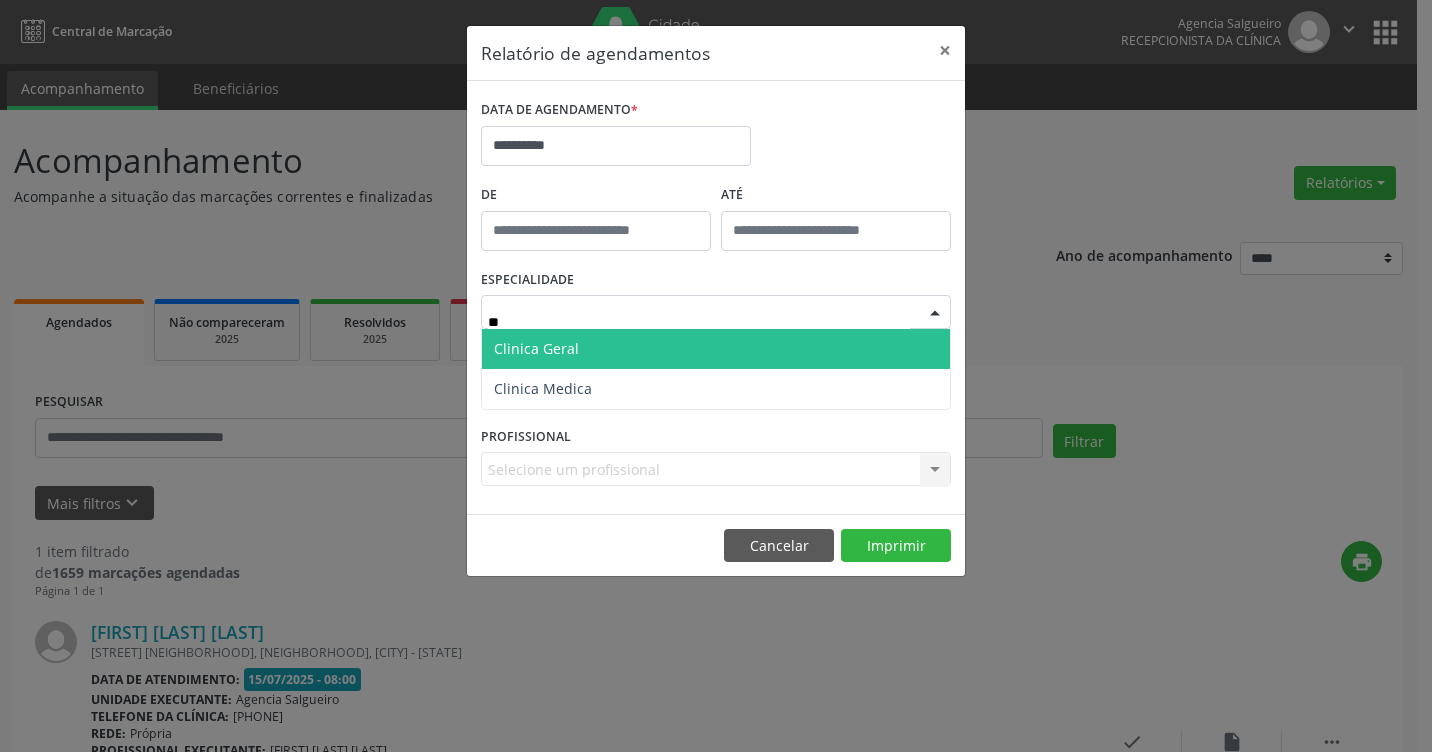 click on "Clinica Geral" at bounding box center (716, 349) 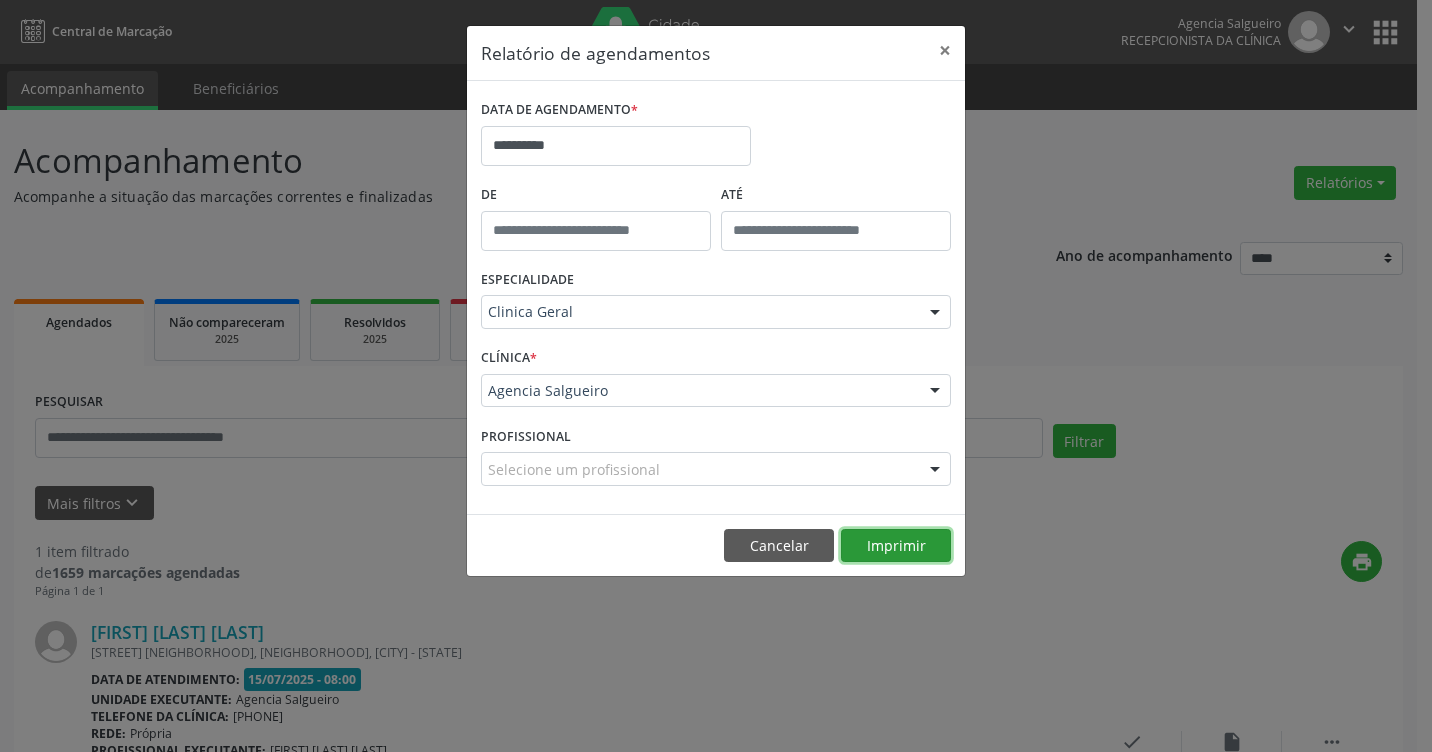 click on "Imprimir" at bounding box center [896, 546] 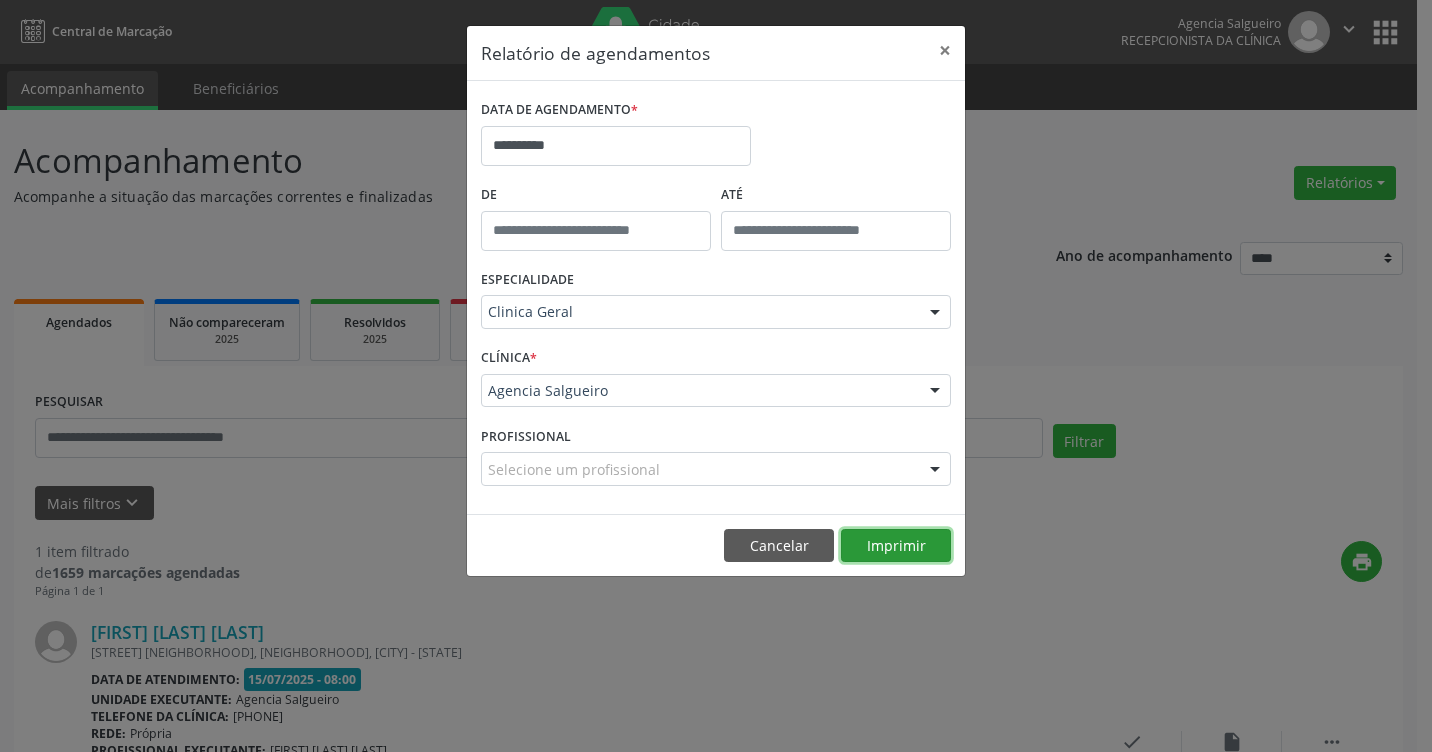 click on "Imprimir" at bounding box center (896, 546) 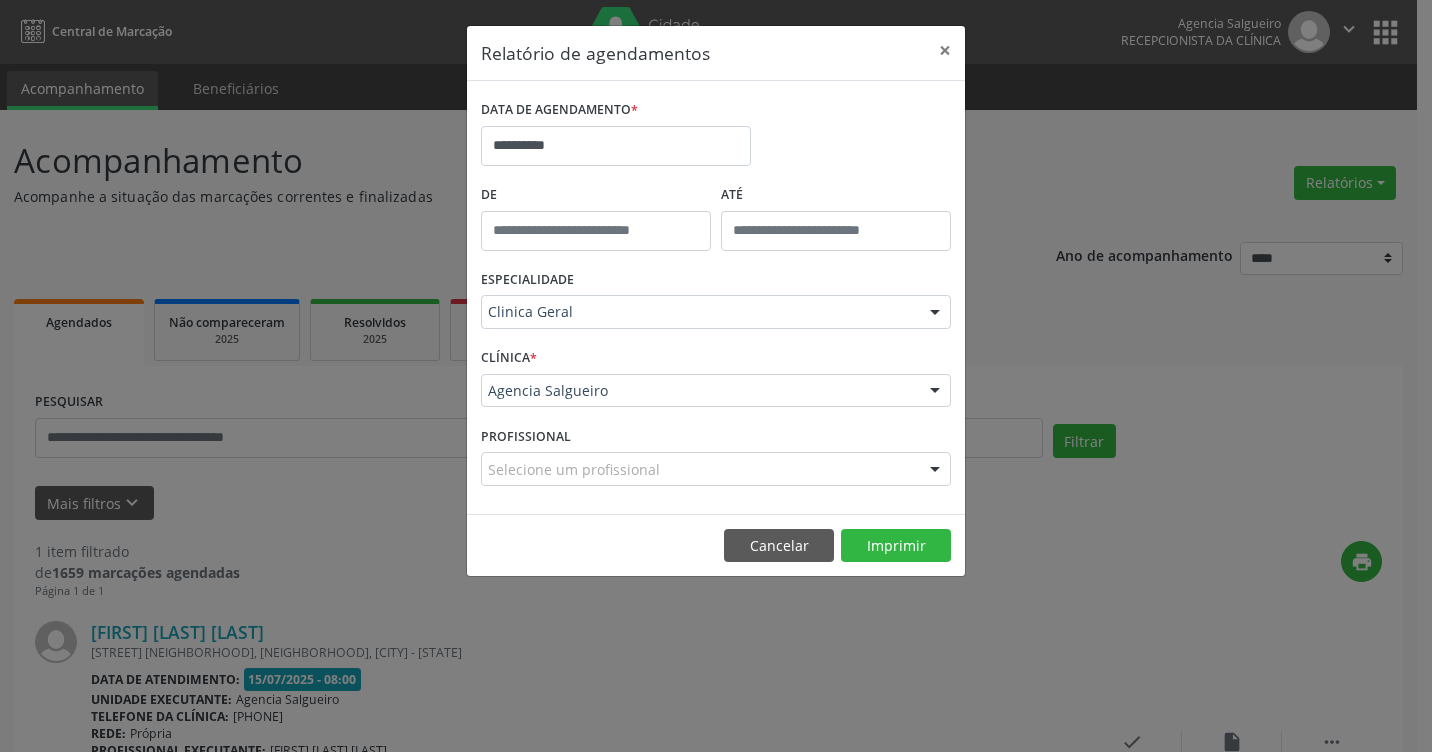 drag, startPoint x: 996, startPoint y: 559, endPoint x: 988, endPoint y: 574, distance: 17 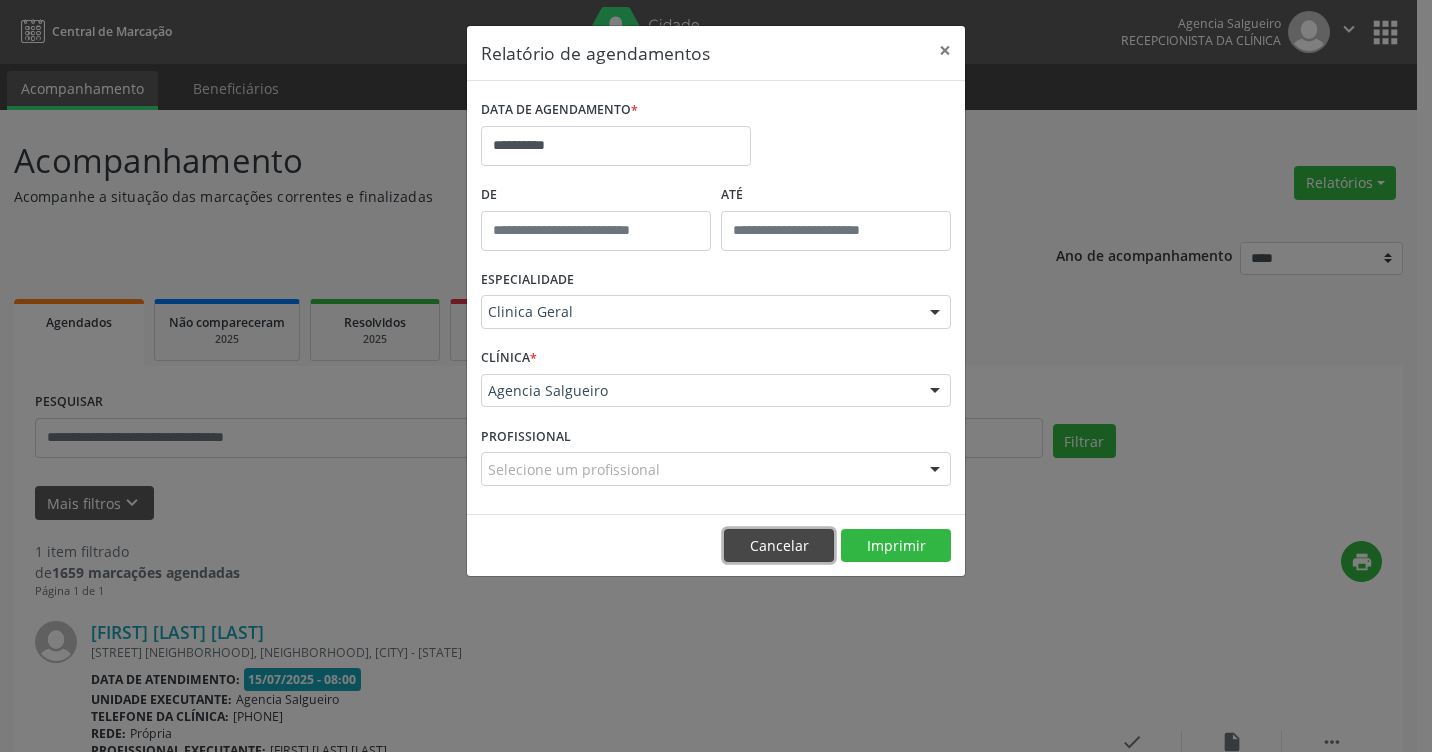 click on "Cancelar" at bounding box center (779, 546) 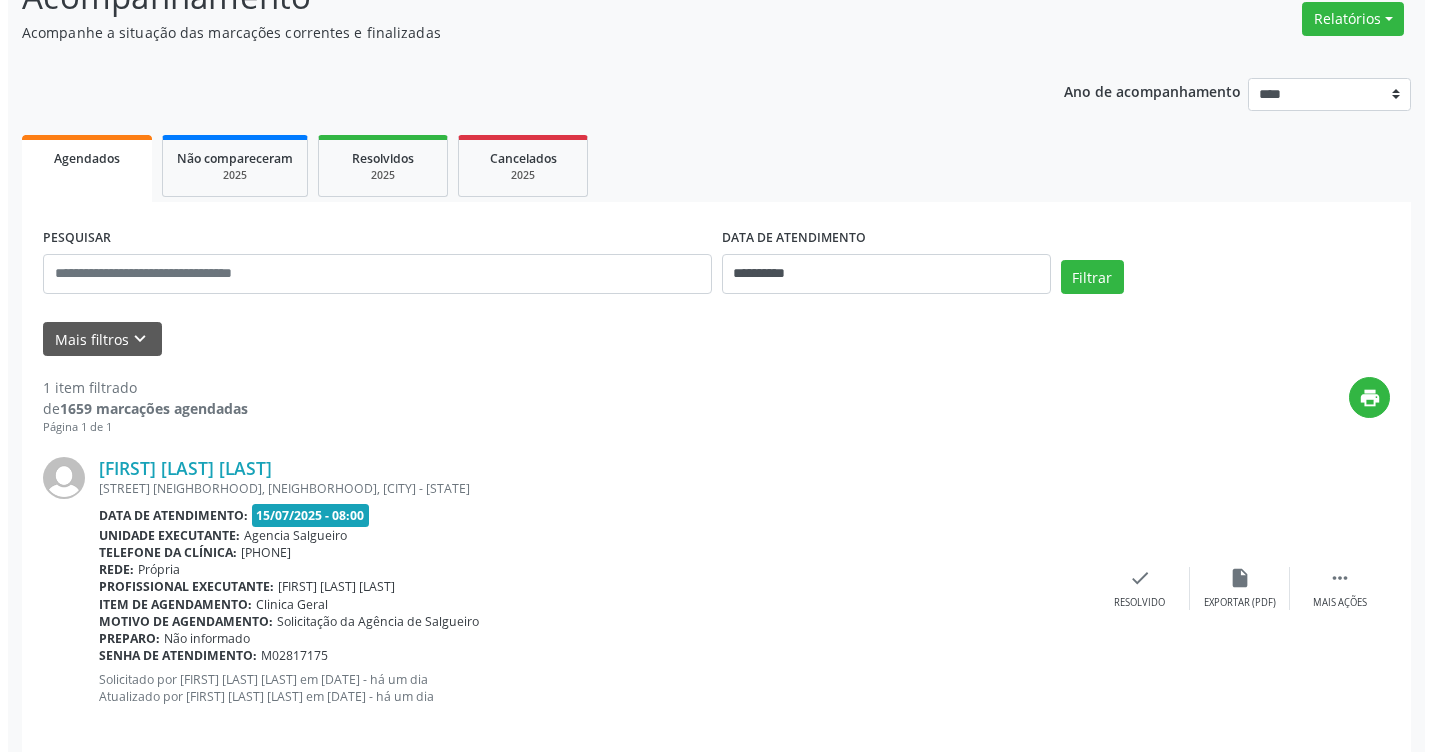 scroll, scrollTop: 188, scrollLeft: 0, axis: vertical 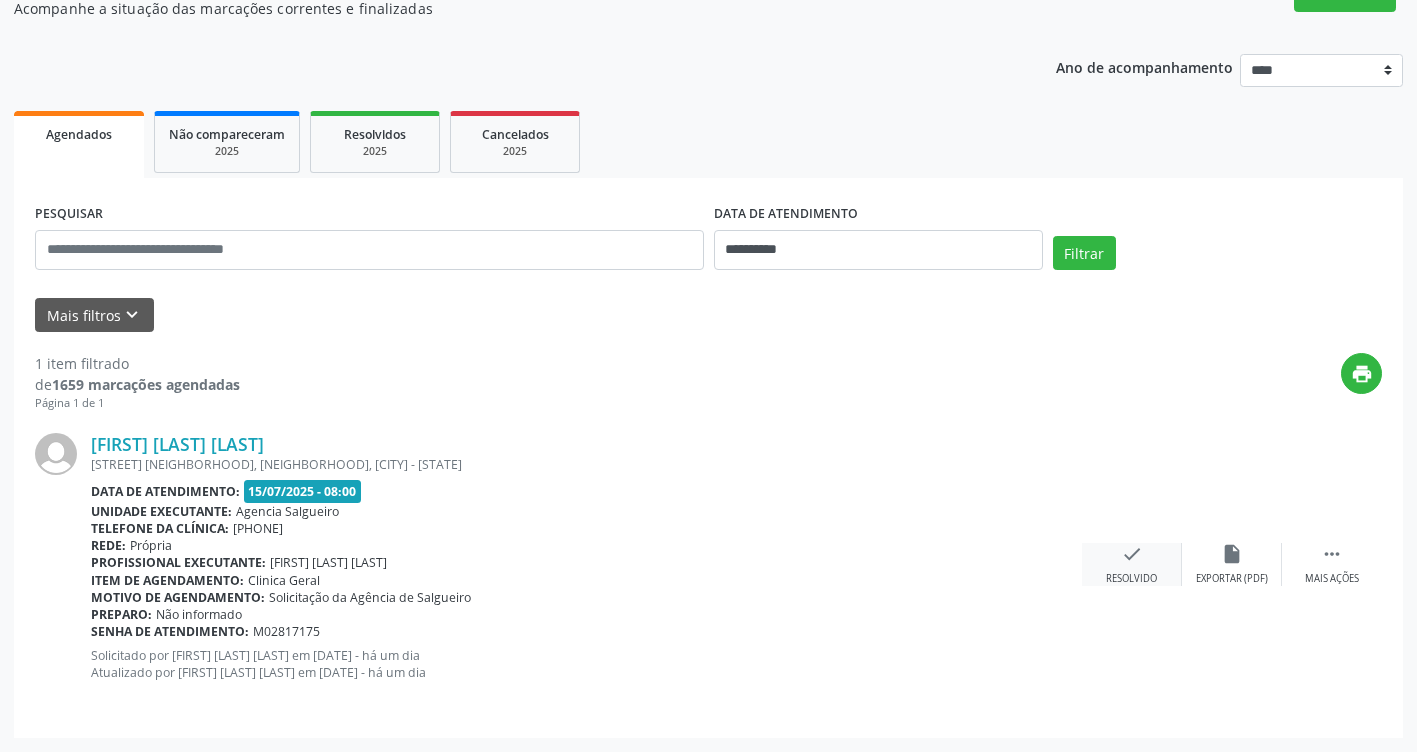 click on "check
Resolvido" at bounding box center (1132, 564) 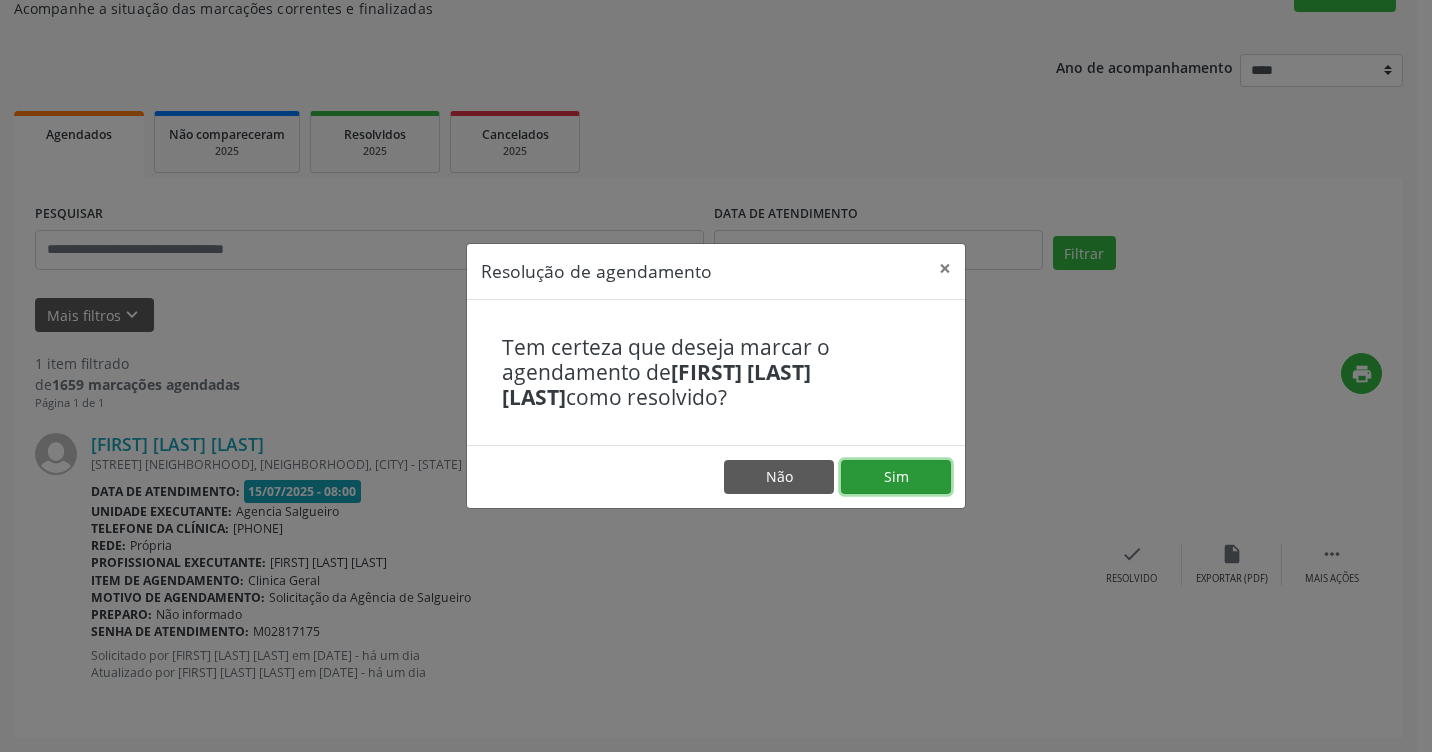 click on "Sim" at bounding box center [896, 477] 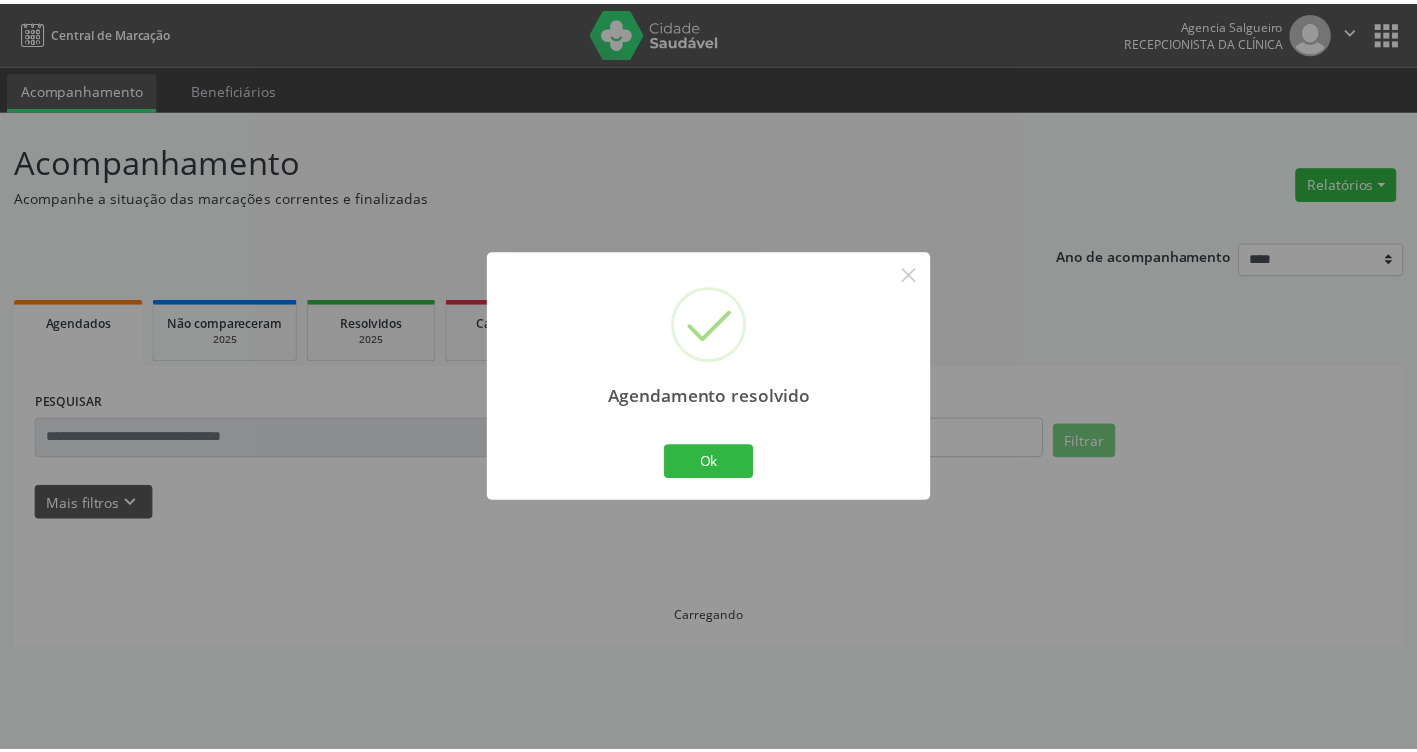 scroll, scrollTop: 0, scrollLeft: 0, axis: both 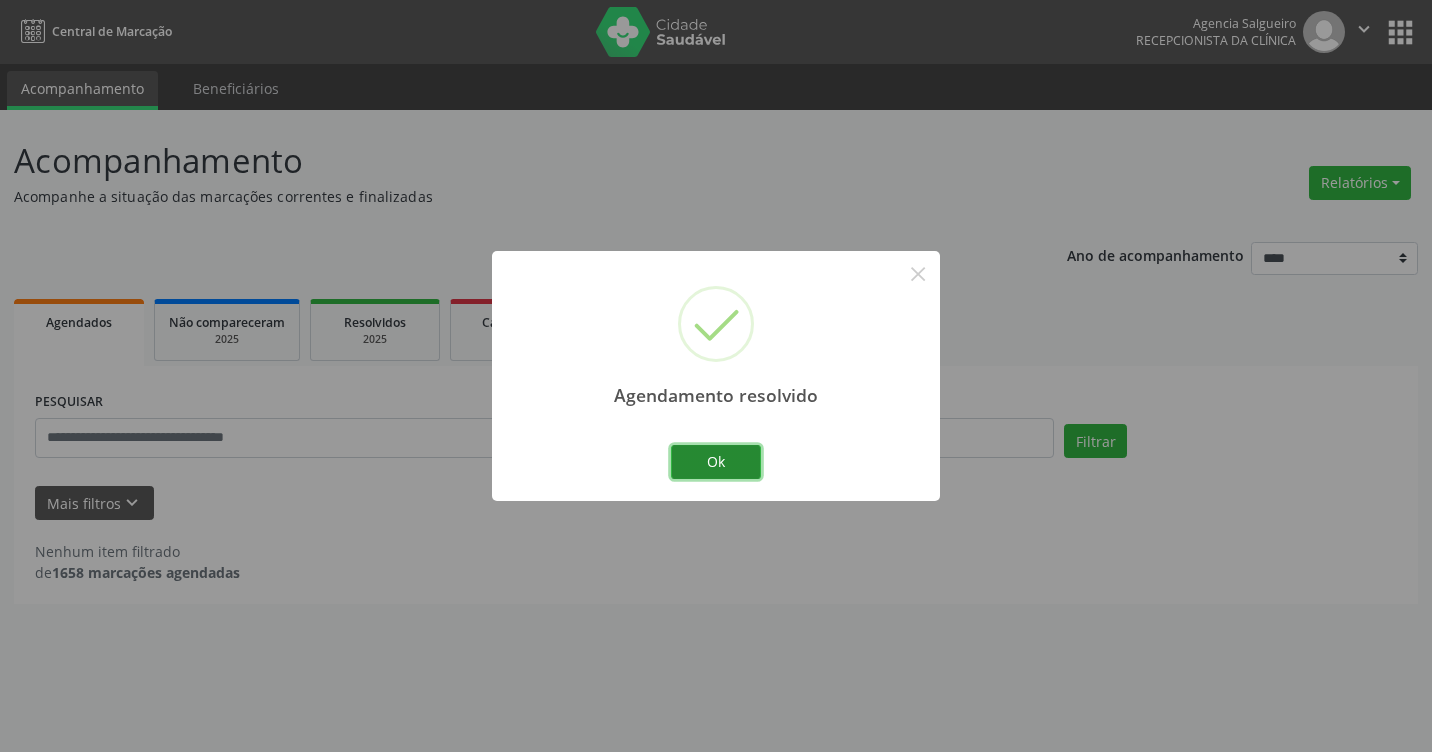 click on "Ok" at bounding box center [716, 462] 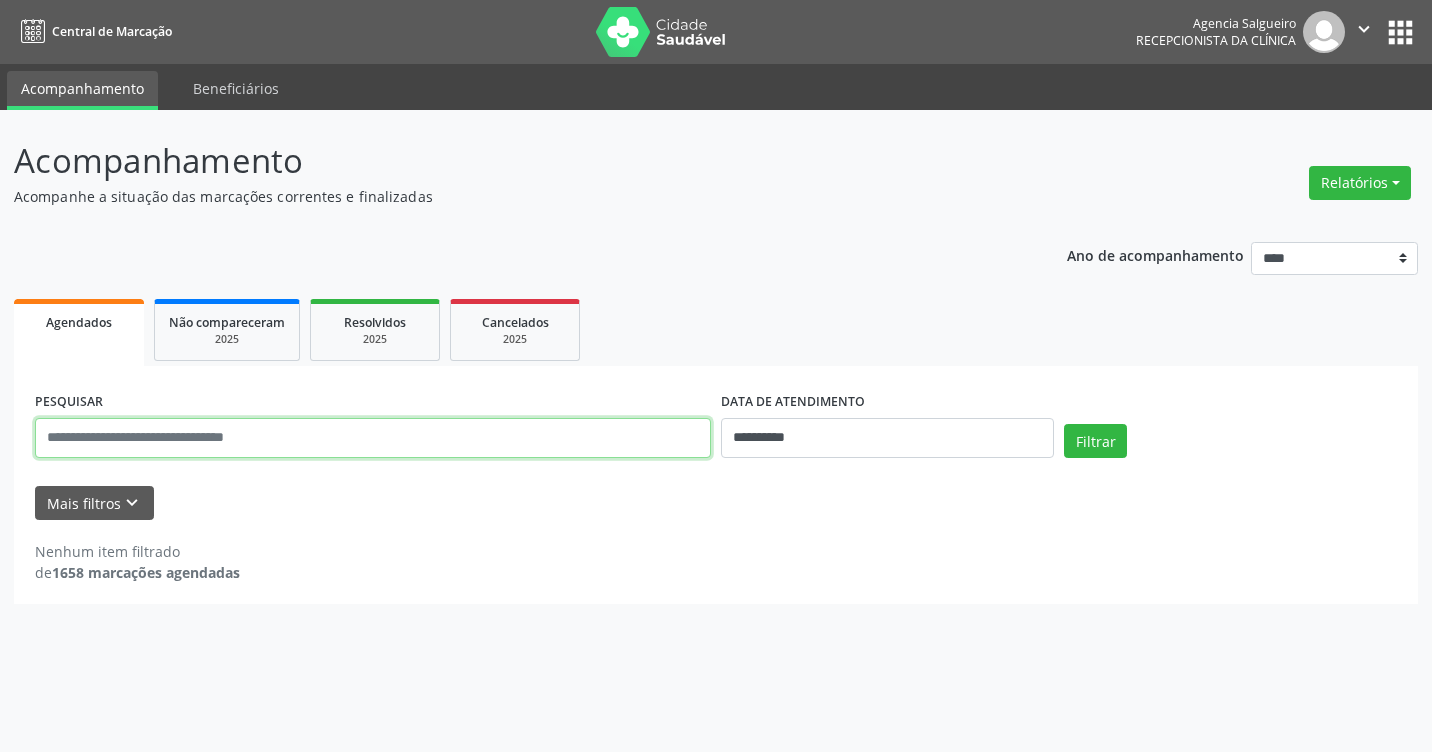 click at bounding box center (373, 438) 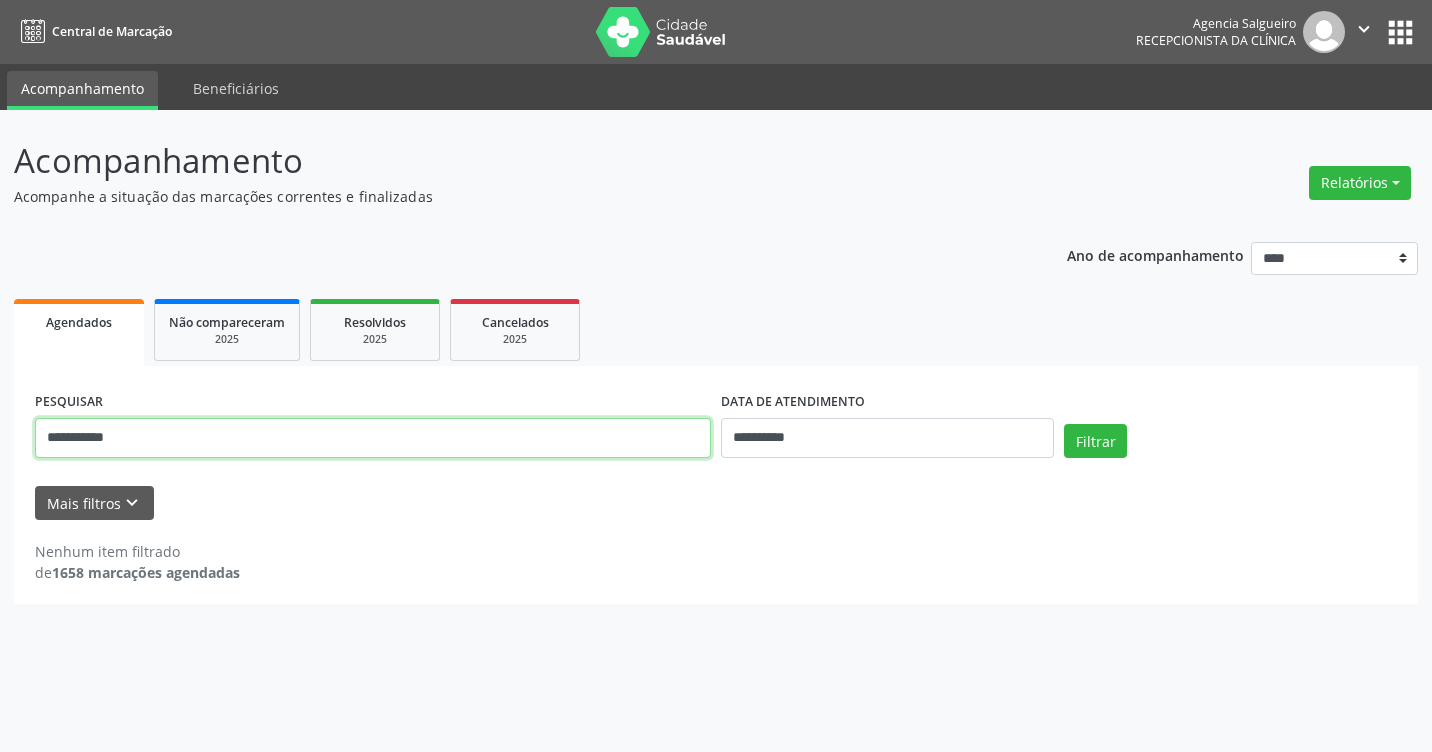 type on "**********" 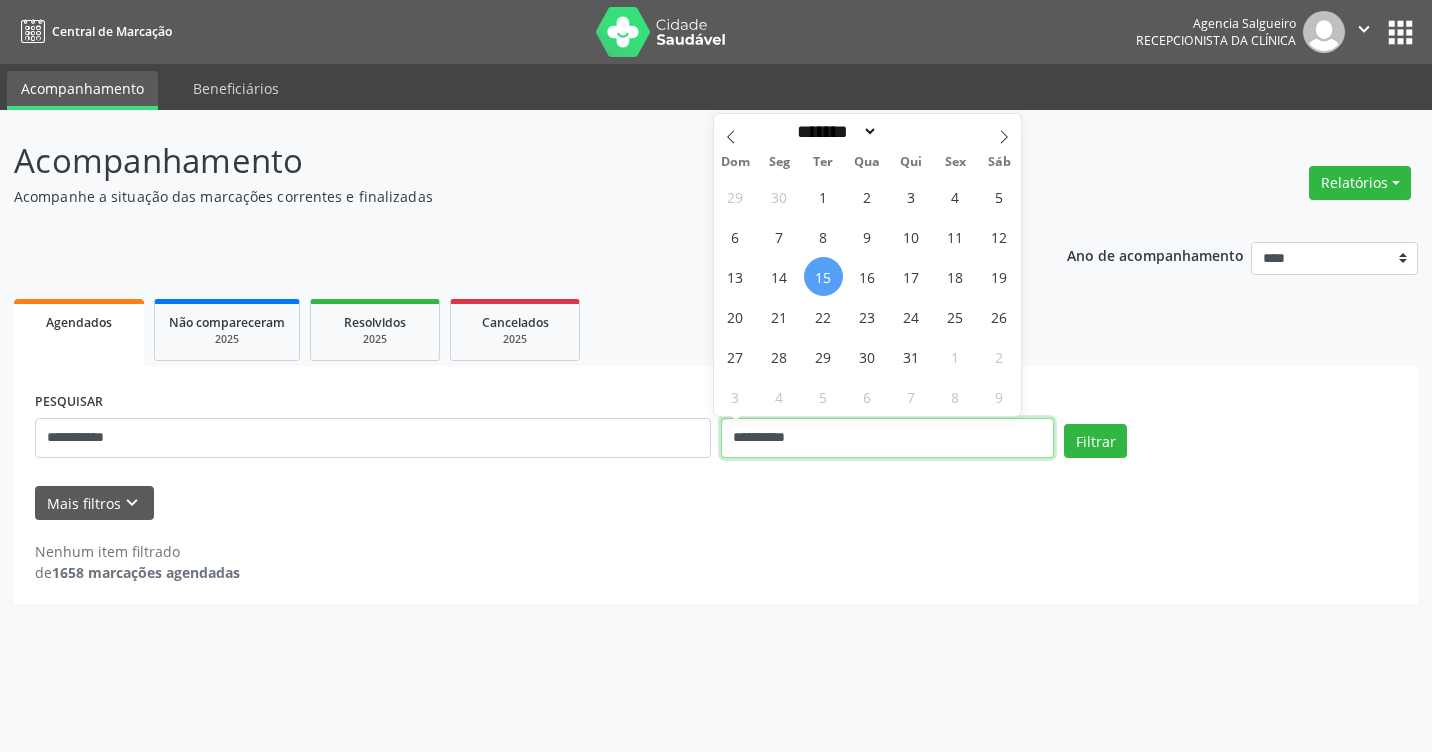 click on "**********" at bounding box center (887, 438) 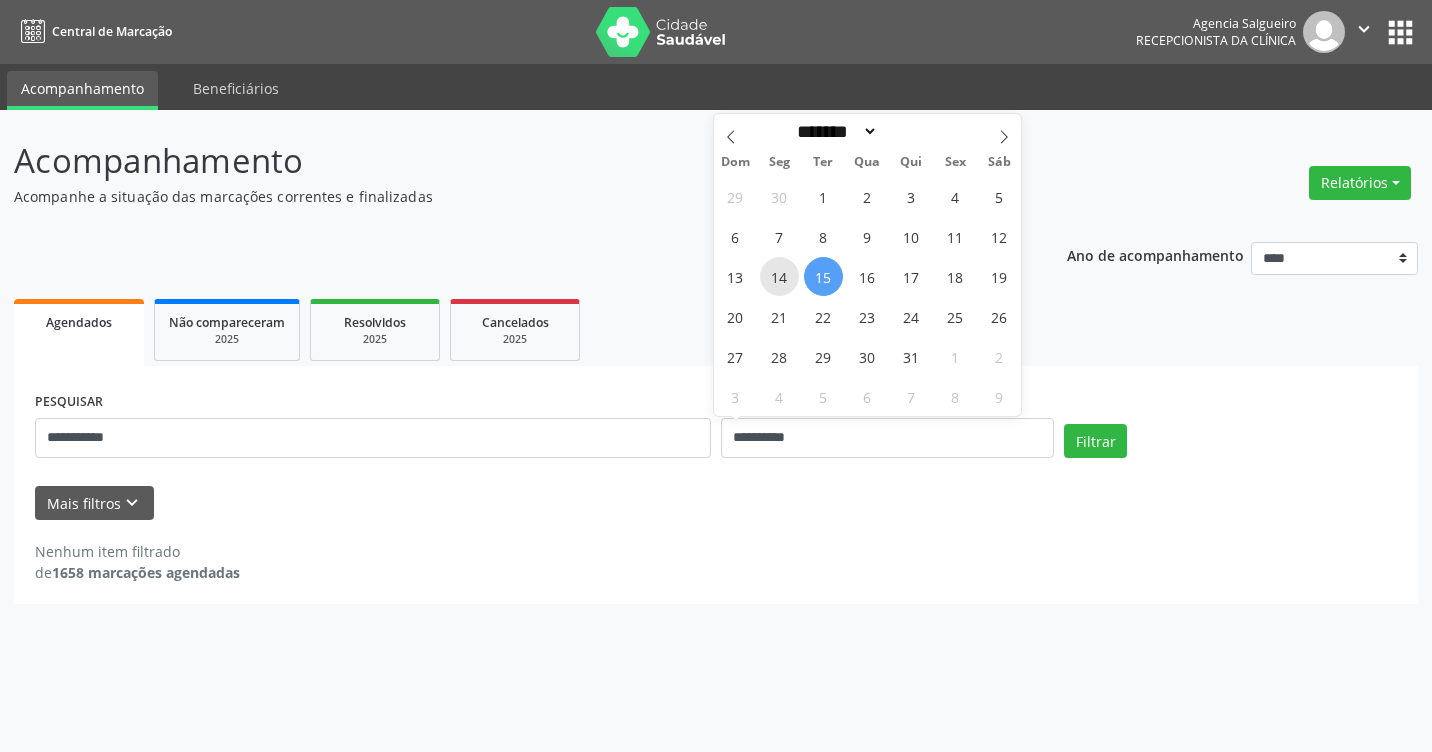 click on "14" at bounding box center [779, 276] 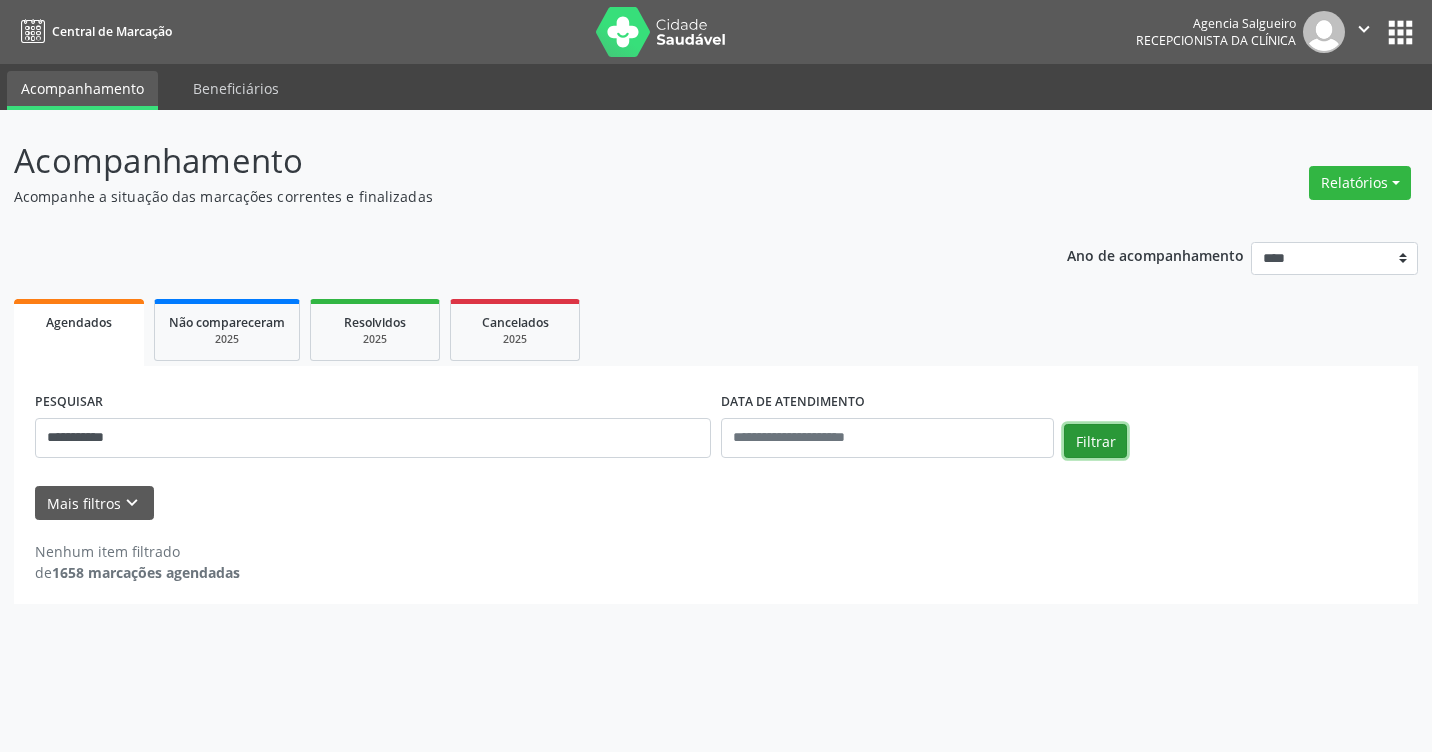click on "Filtrar" at bounding box center [1095, 441] 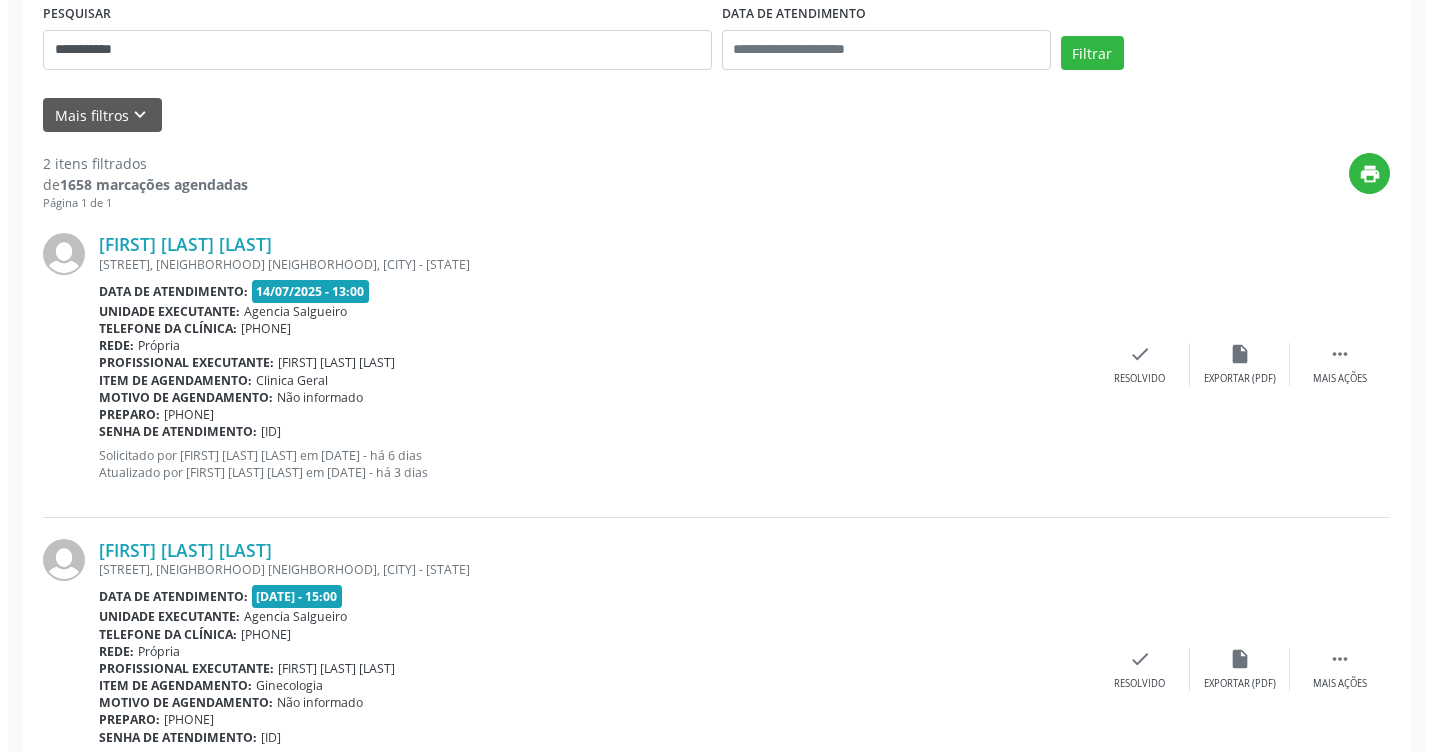 scroll, scrollTop: 493, scrollLeft: 0, axis: vertical 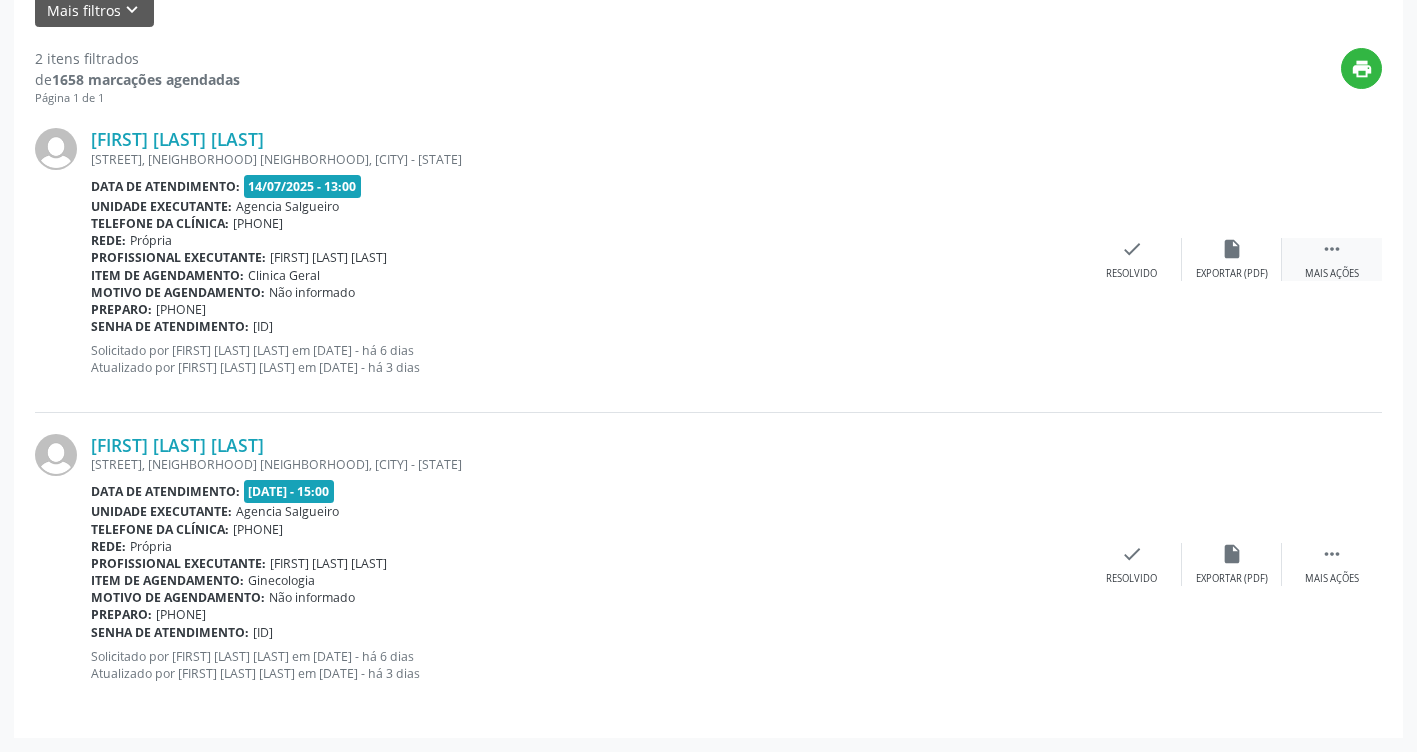 click on "" at bounding box center (1332, 249) 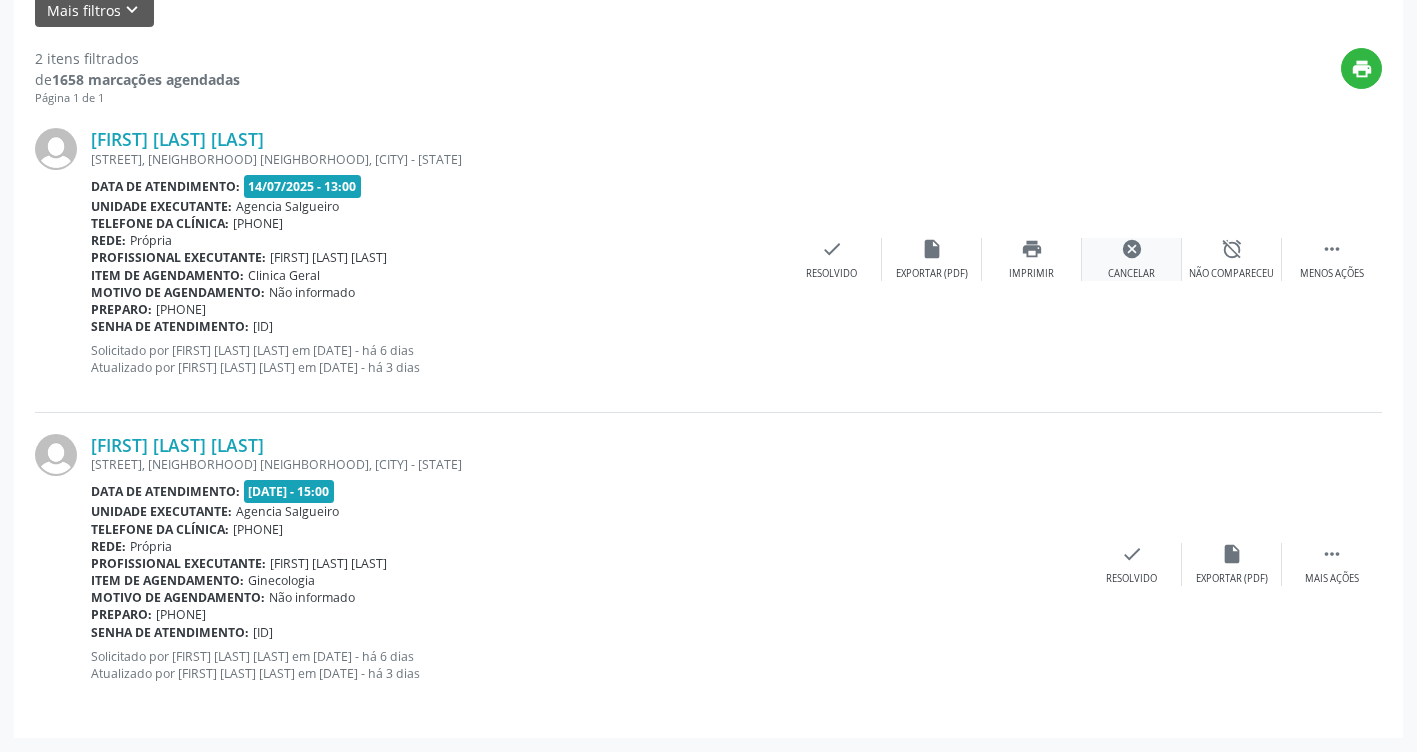 click on "cancel" at bounding box center (1132, 249) 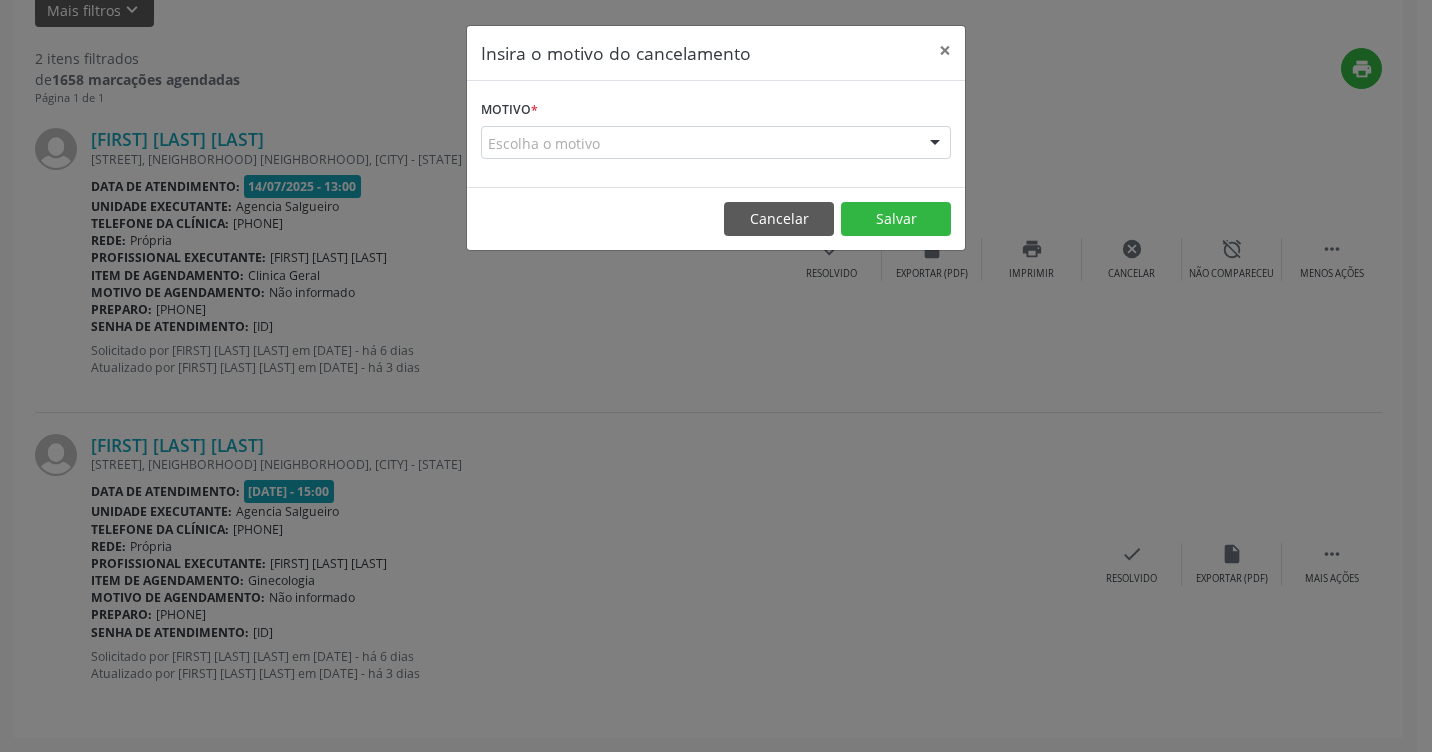 click on "Escolha o motivo" at bounding box center (716, 143) 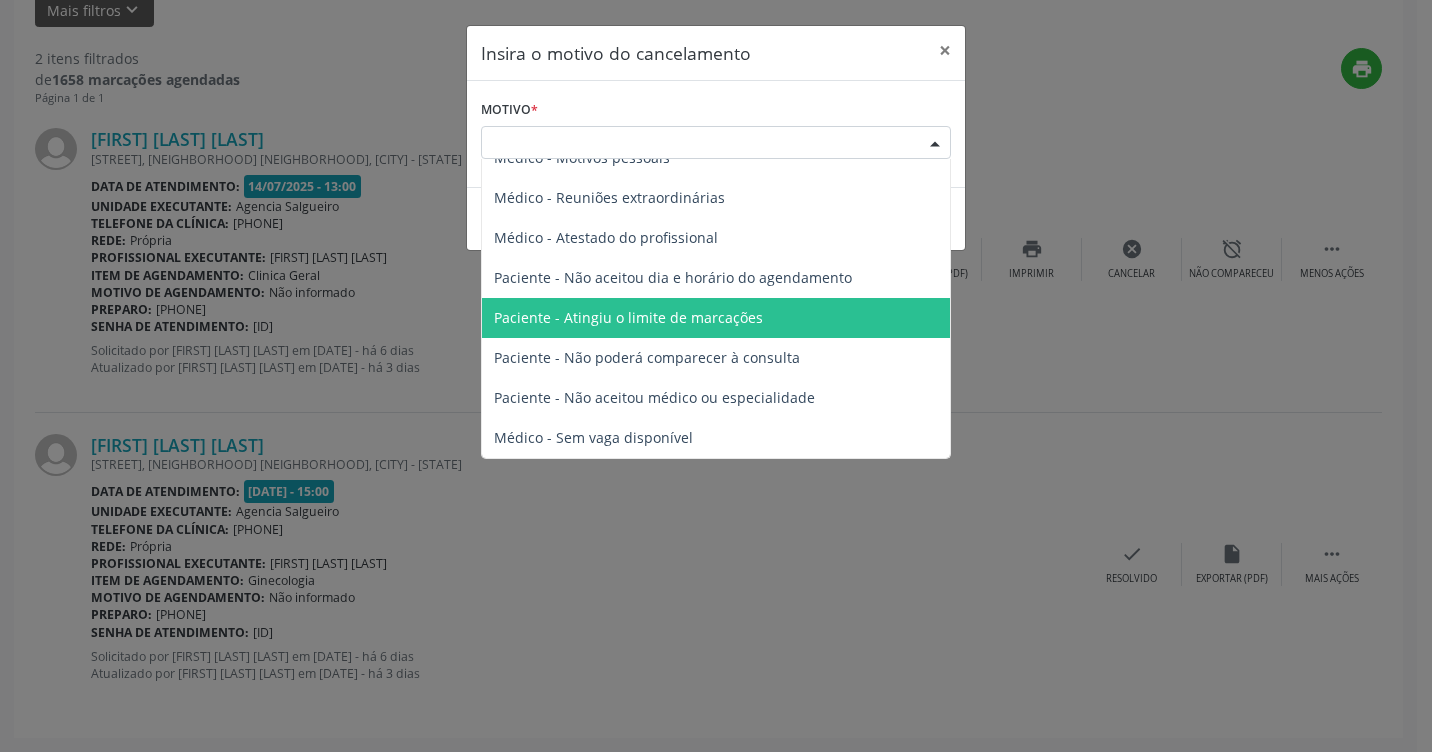 scroll, scrollTop: 1, scrollLeft: 0, axis: vertical 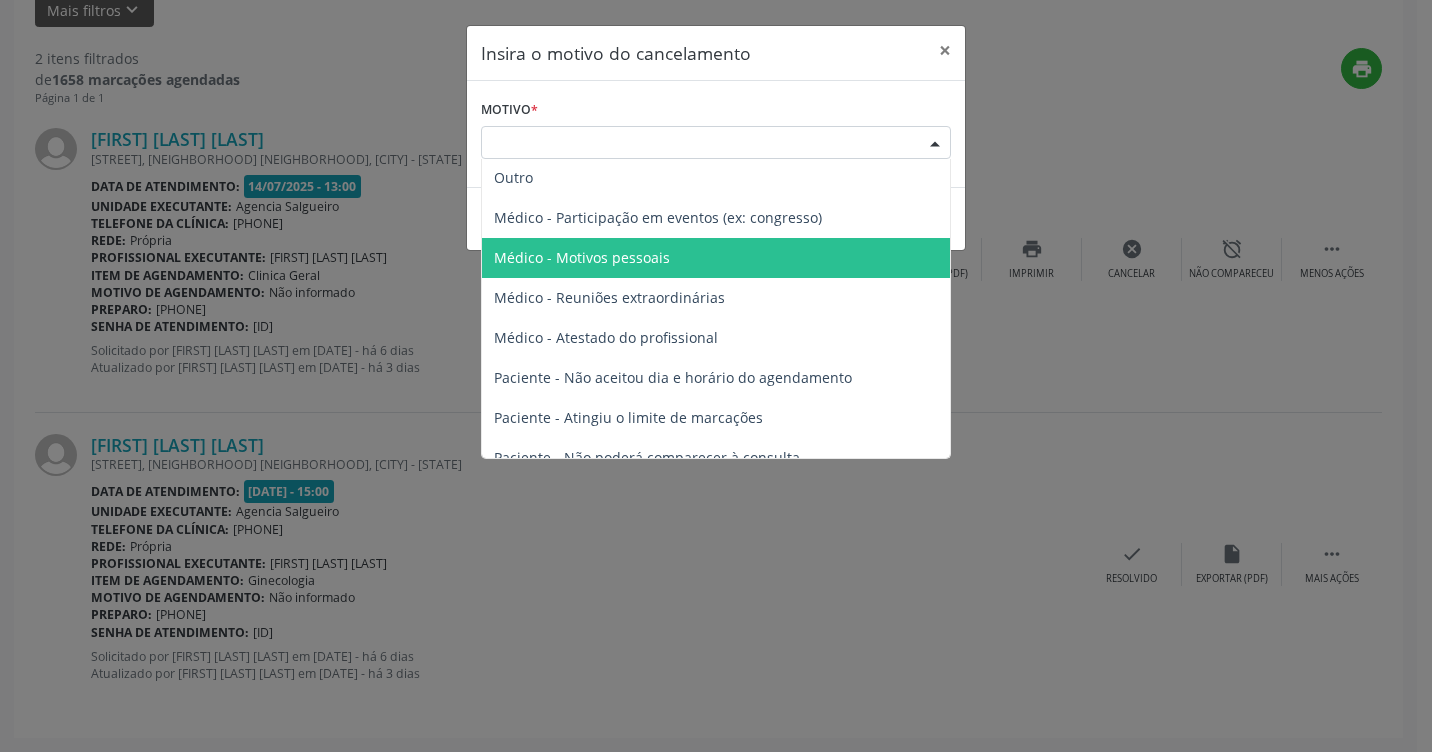 click on "Médico - Motivos pessoais" at bounding box center [582, 257] 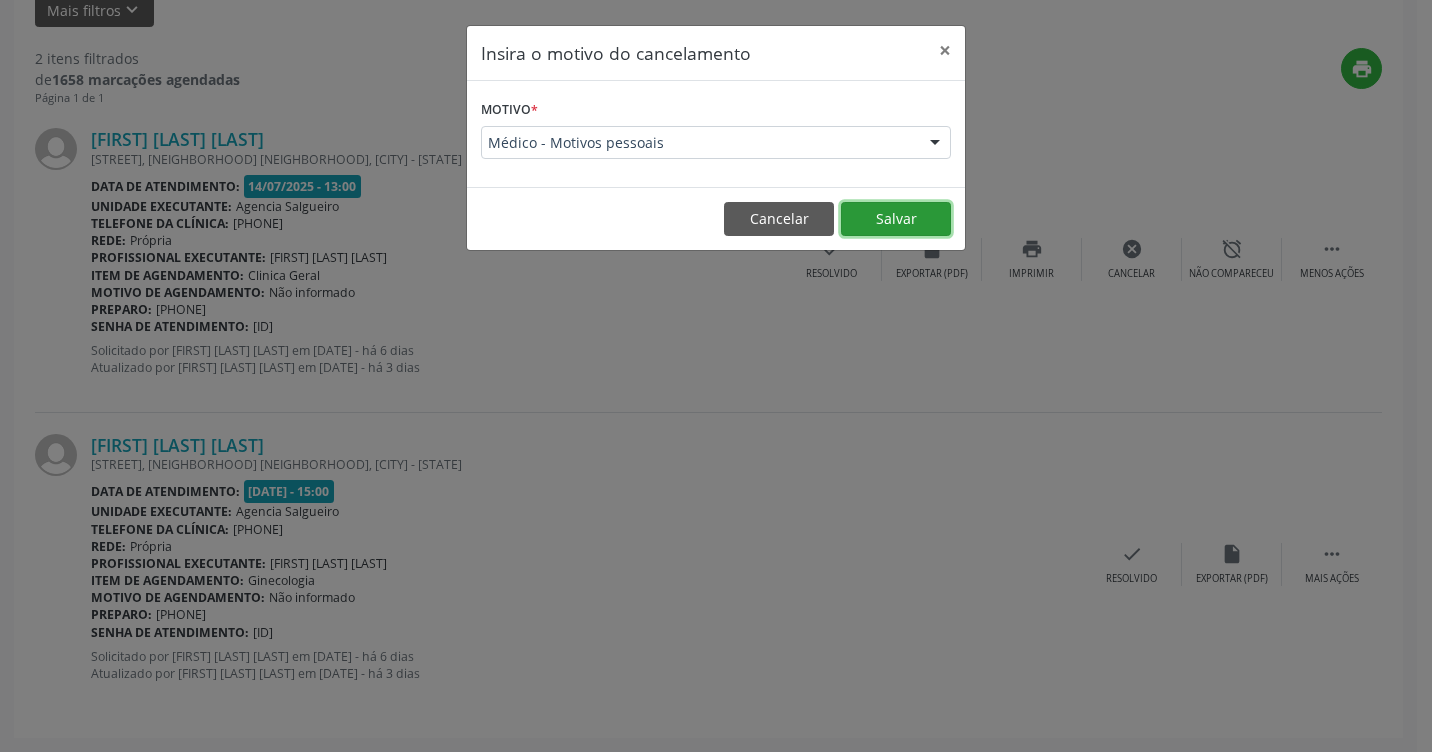 click on "Salvar" at bounding box center (896, 219) 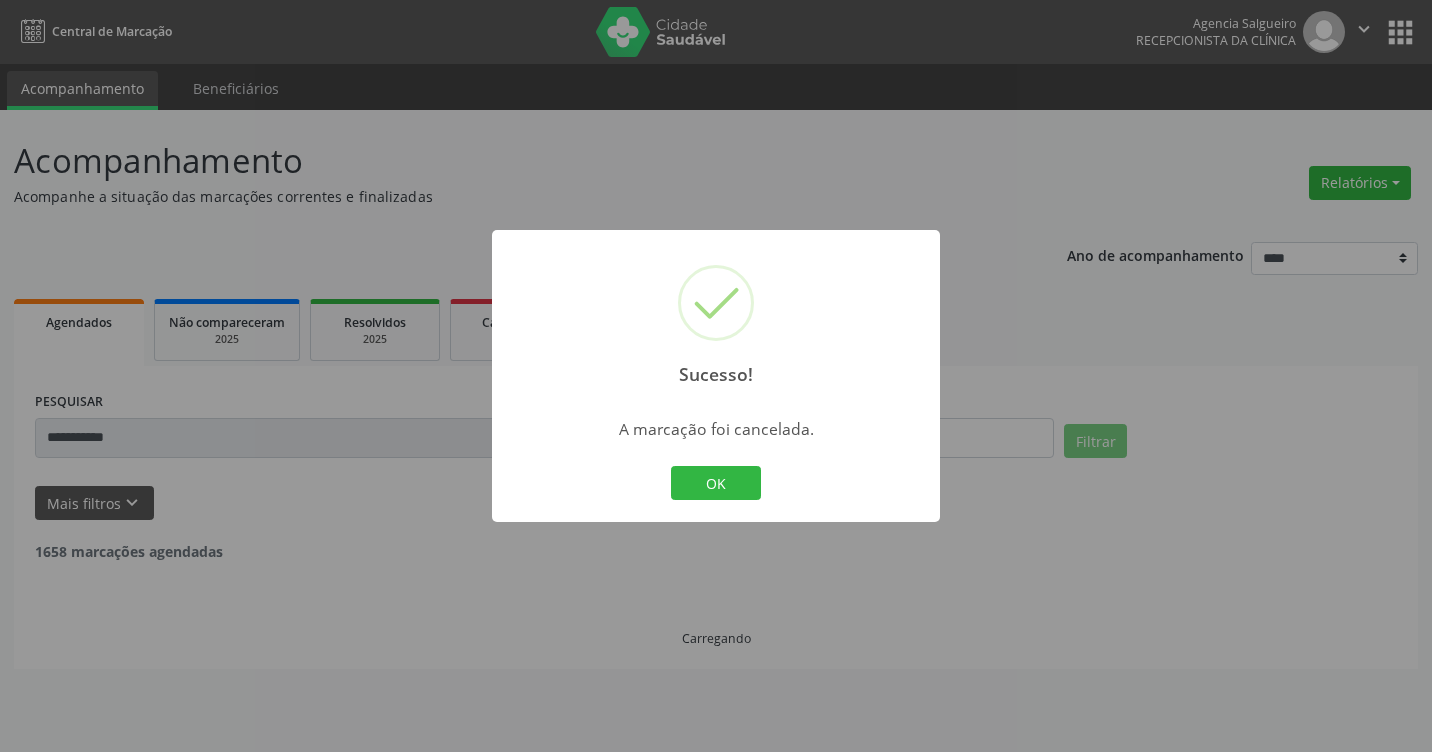 scroll, scrollTop: 0, scrollLeft: 0, axis: both 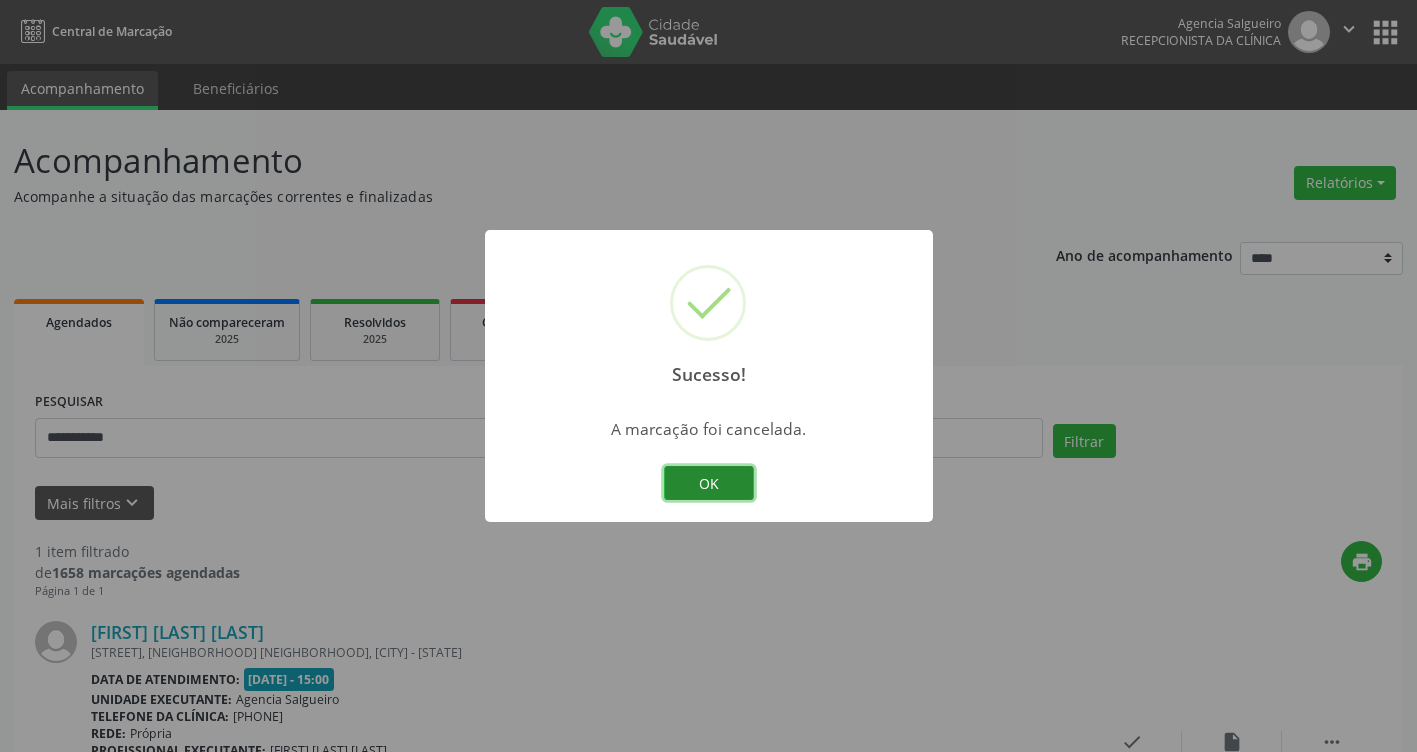 click on "OK" at bounding box center [709, 483] 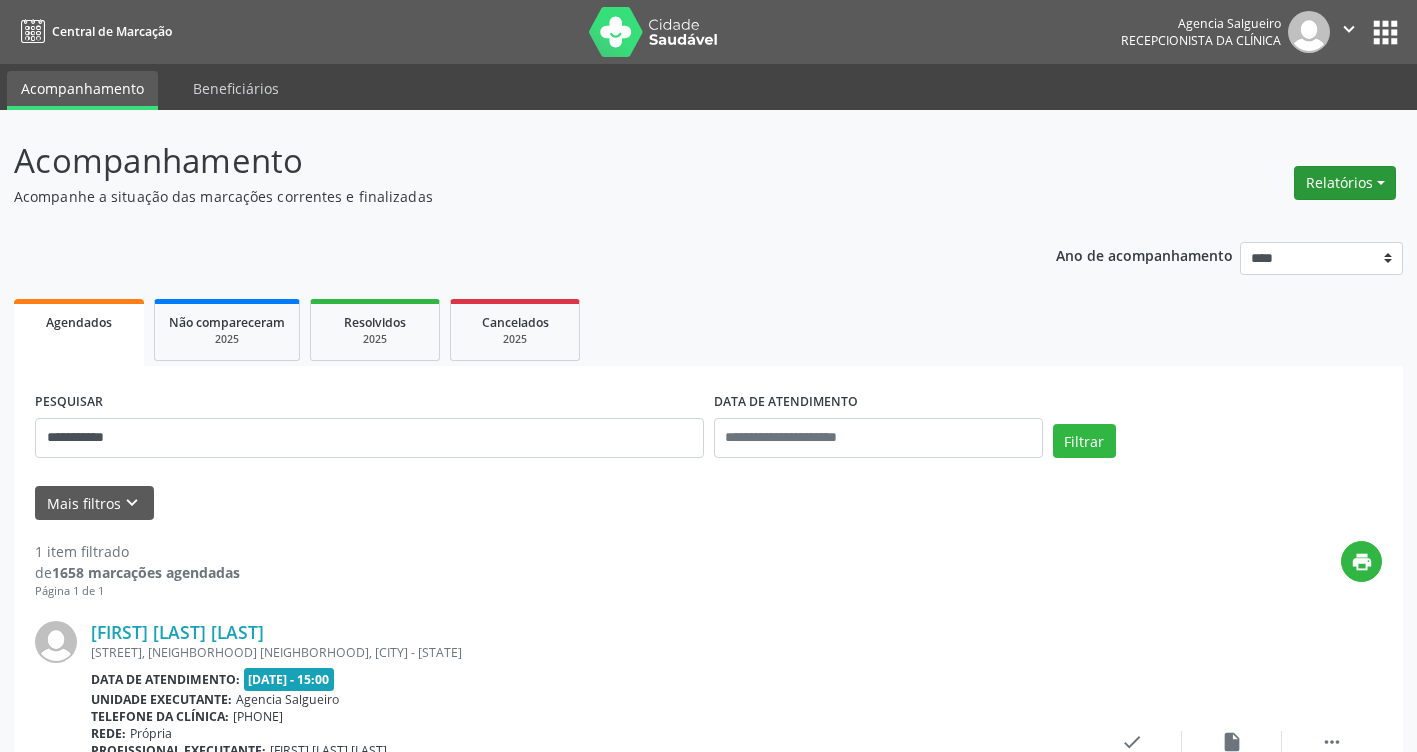 click on "Relatórios" at bounding box center [1345, 183] 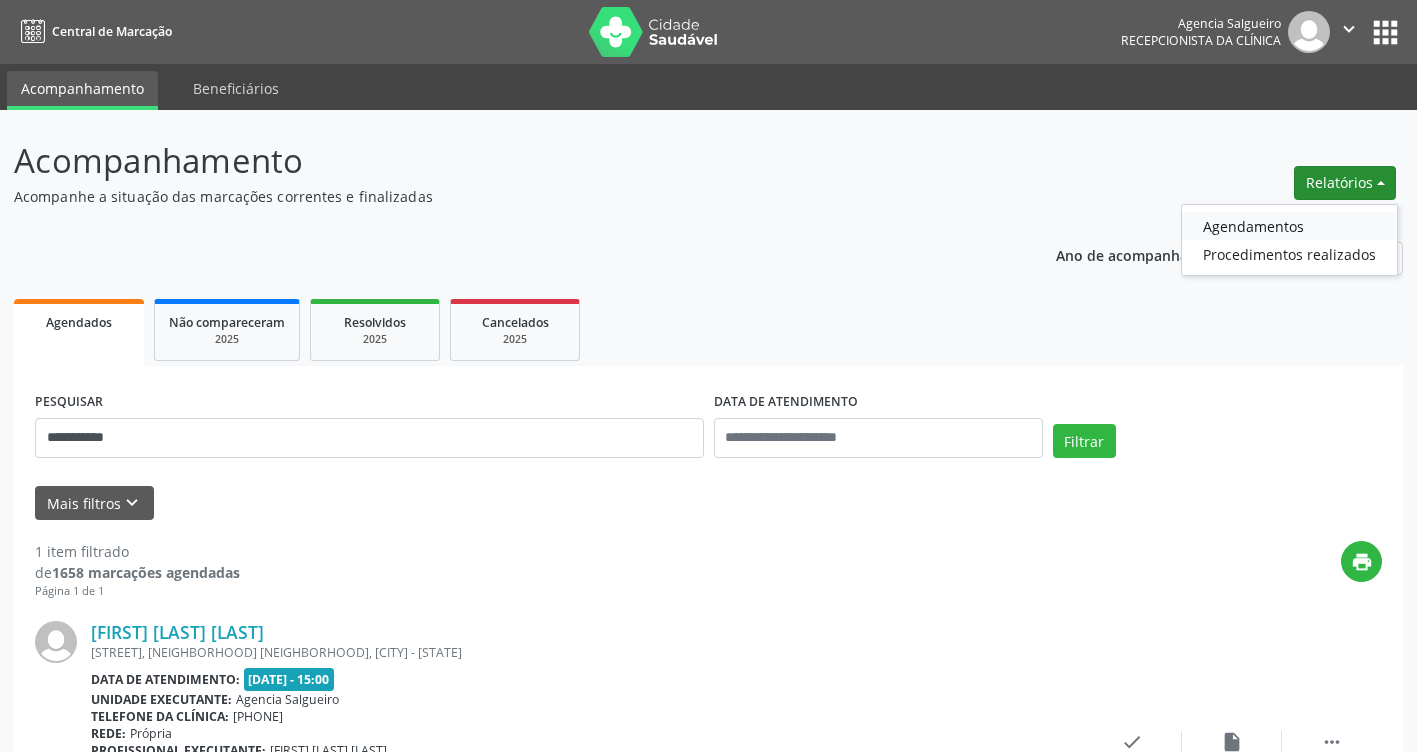 click on "Agendamentos" at bounding box center [1289, 226] 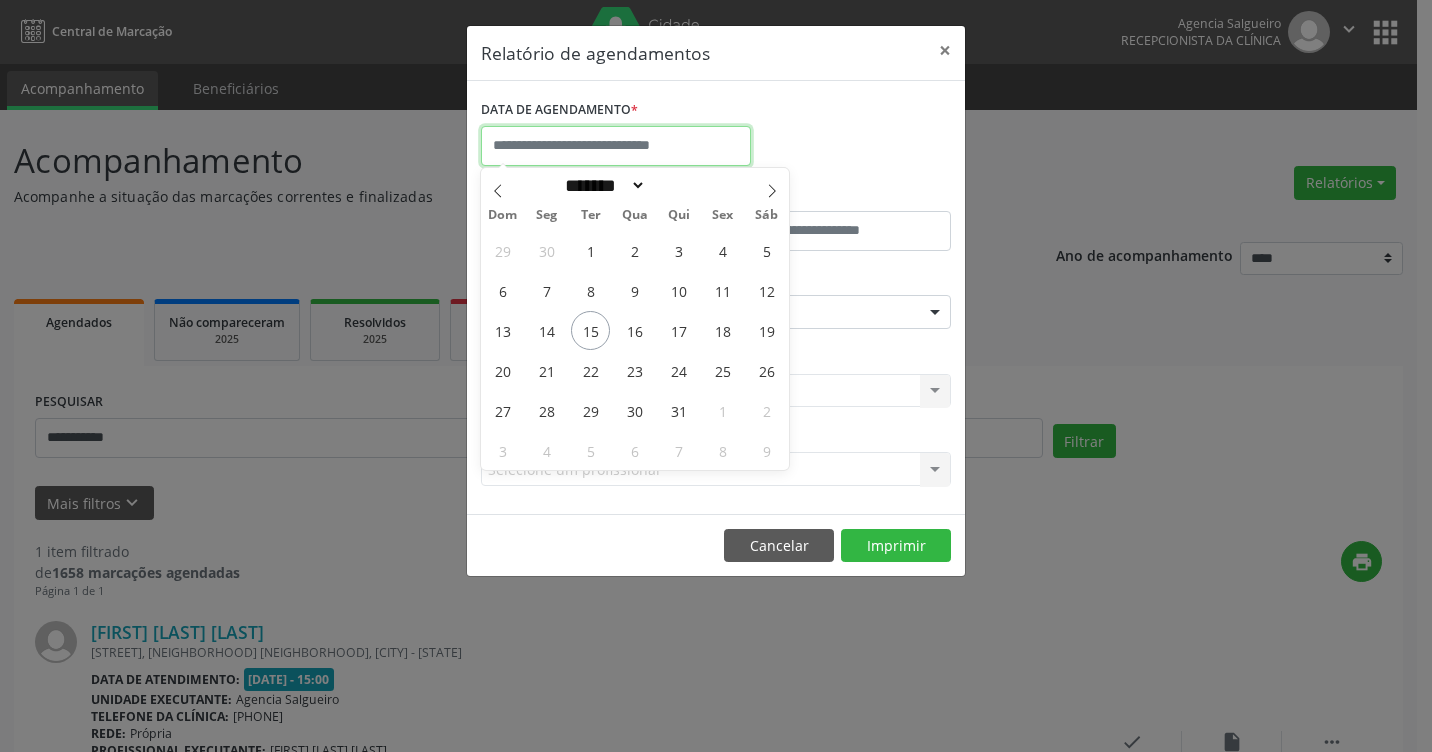 click at bounding box center (616, 146) 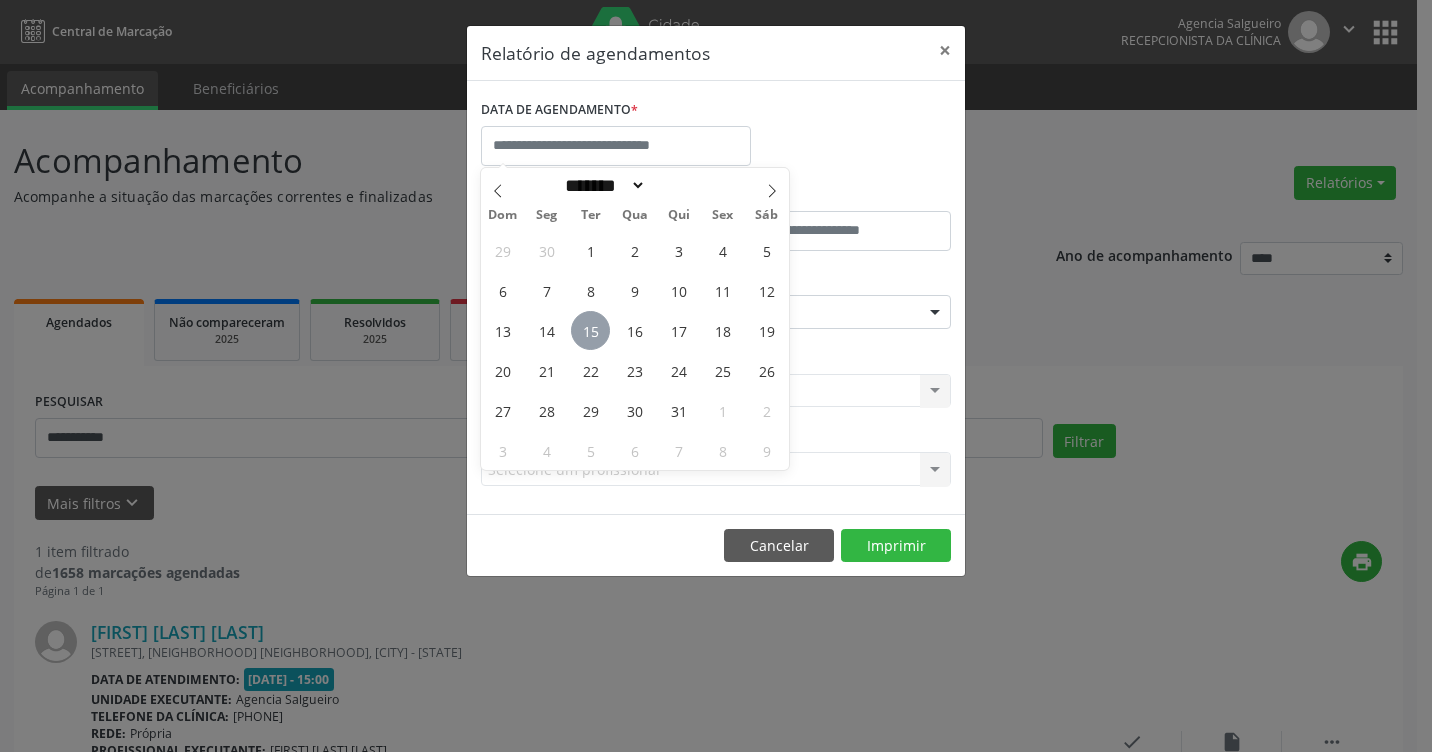 click on "15" at bounding box center (590, 330) 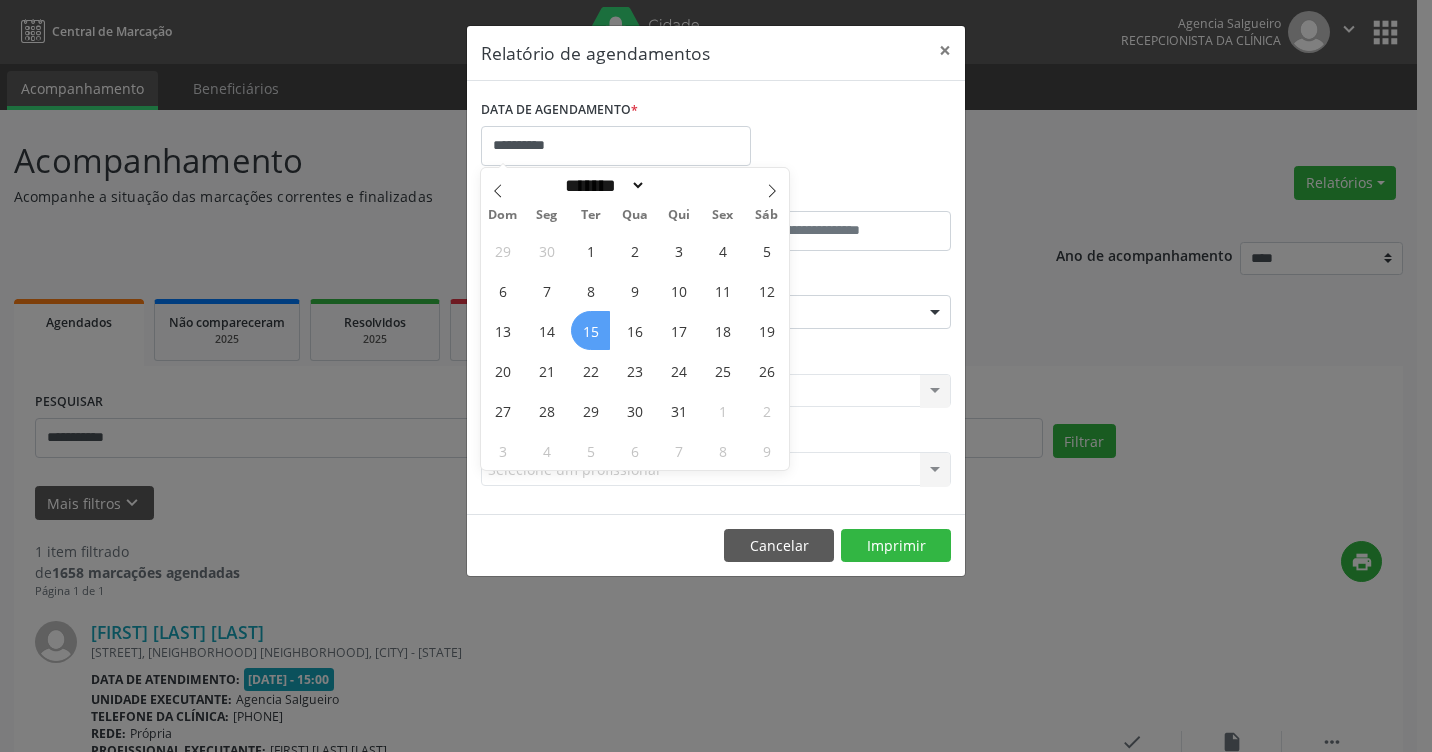 click on "15" at bounding box center (590, 330) 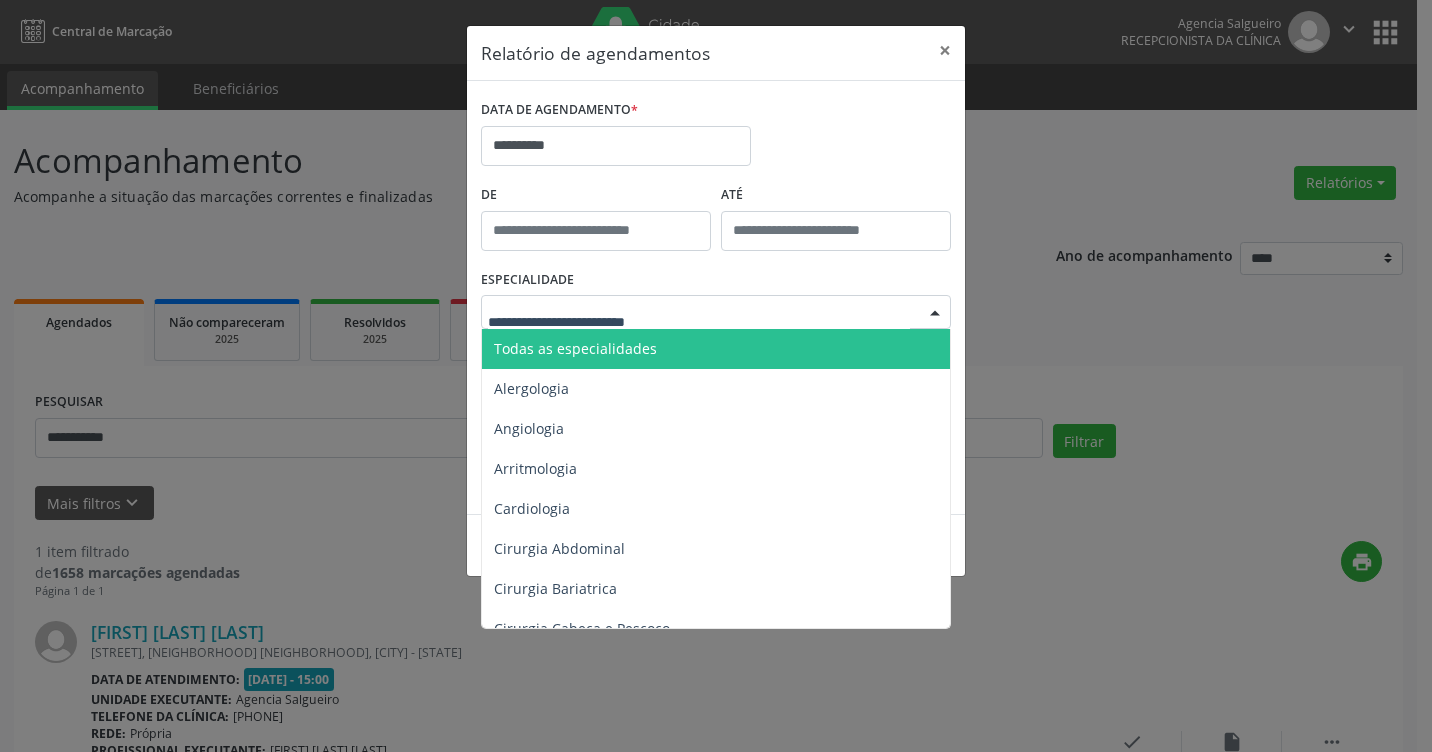 click at bounding box center [935, 313] 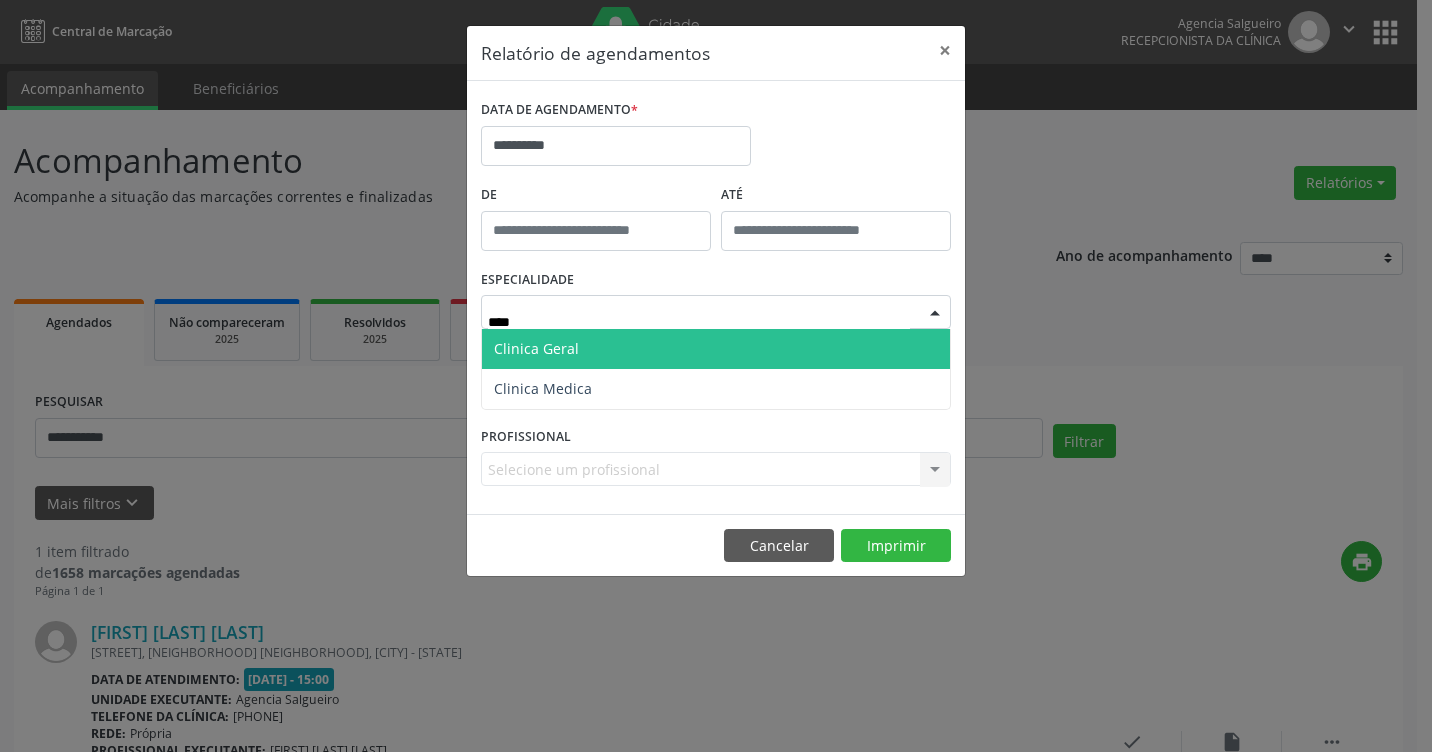 type on "*****" 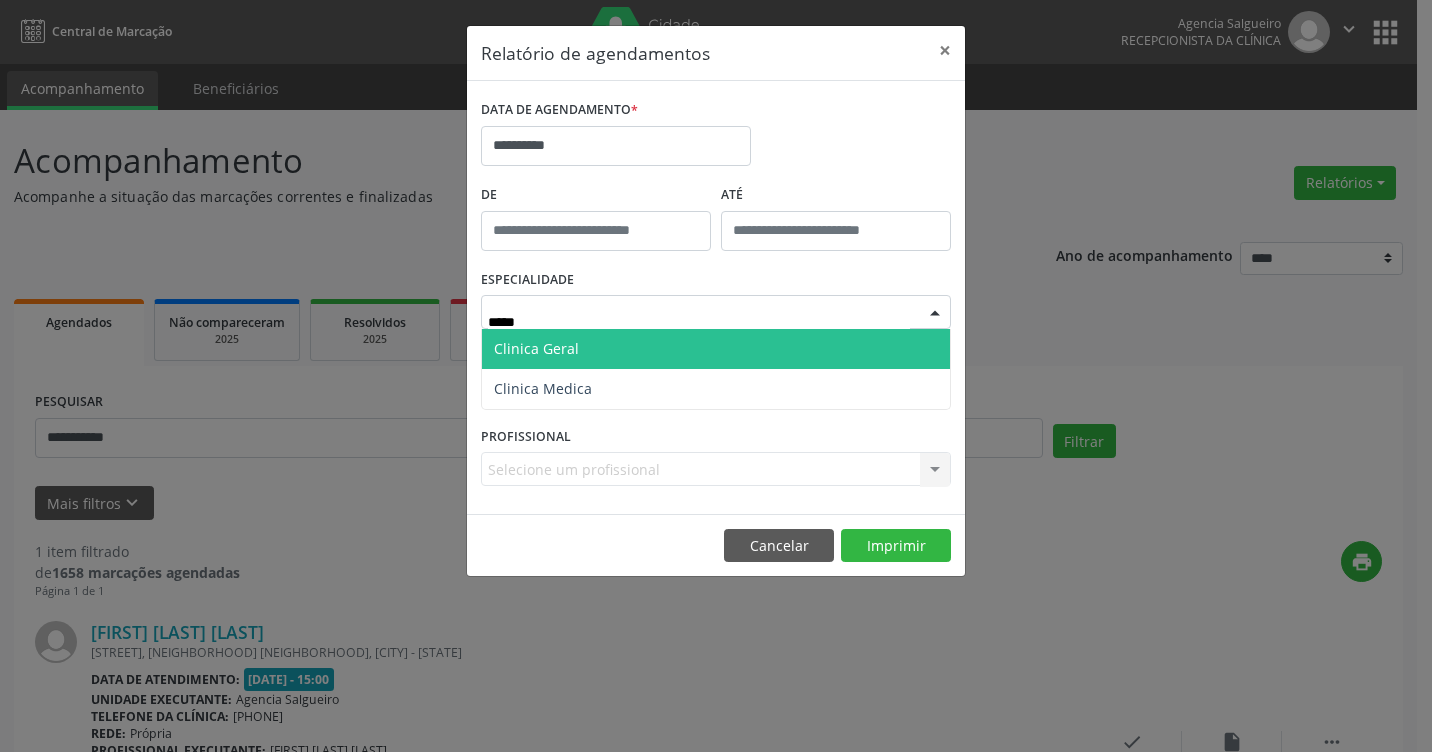 click on "Clinica Geral" at bounding box center (716, 349) 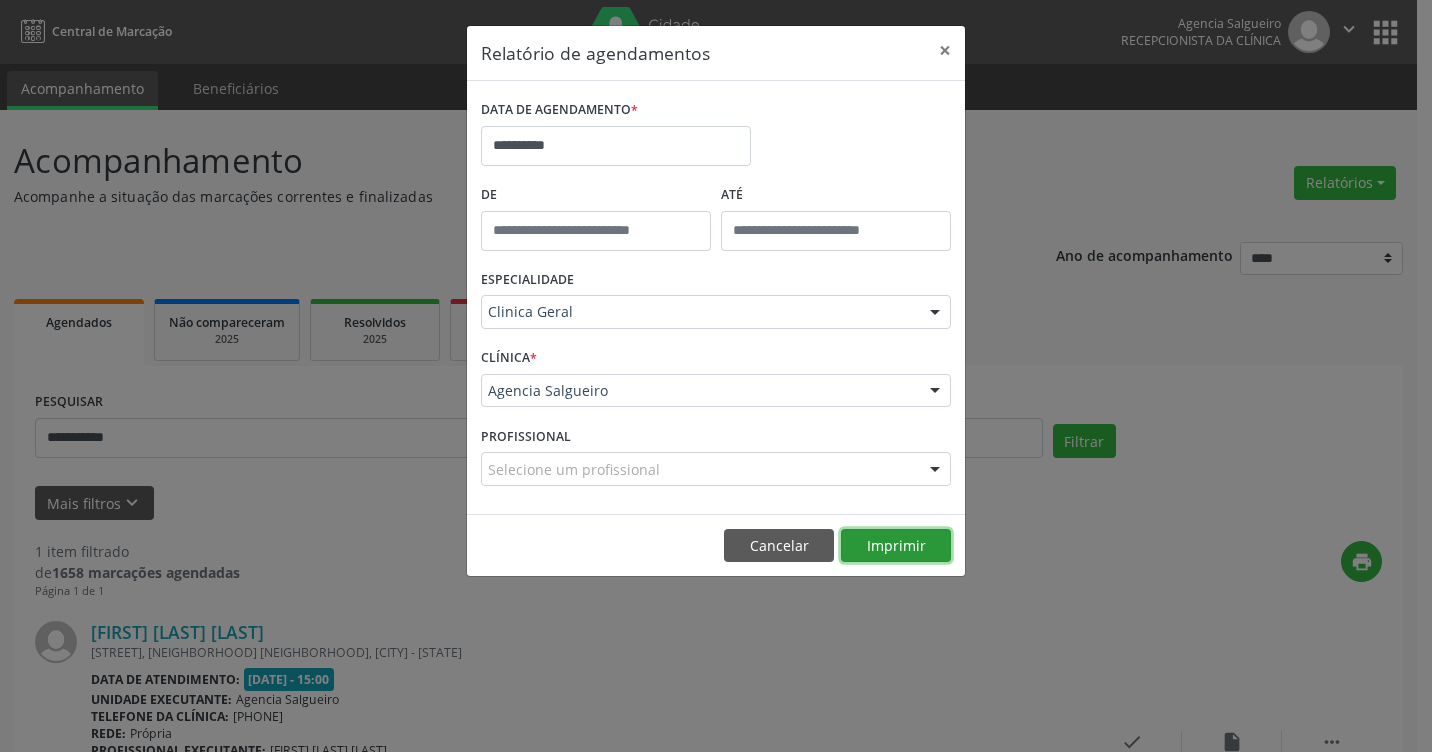 click on "Imprimir" at bounding box center [896, 546] 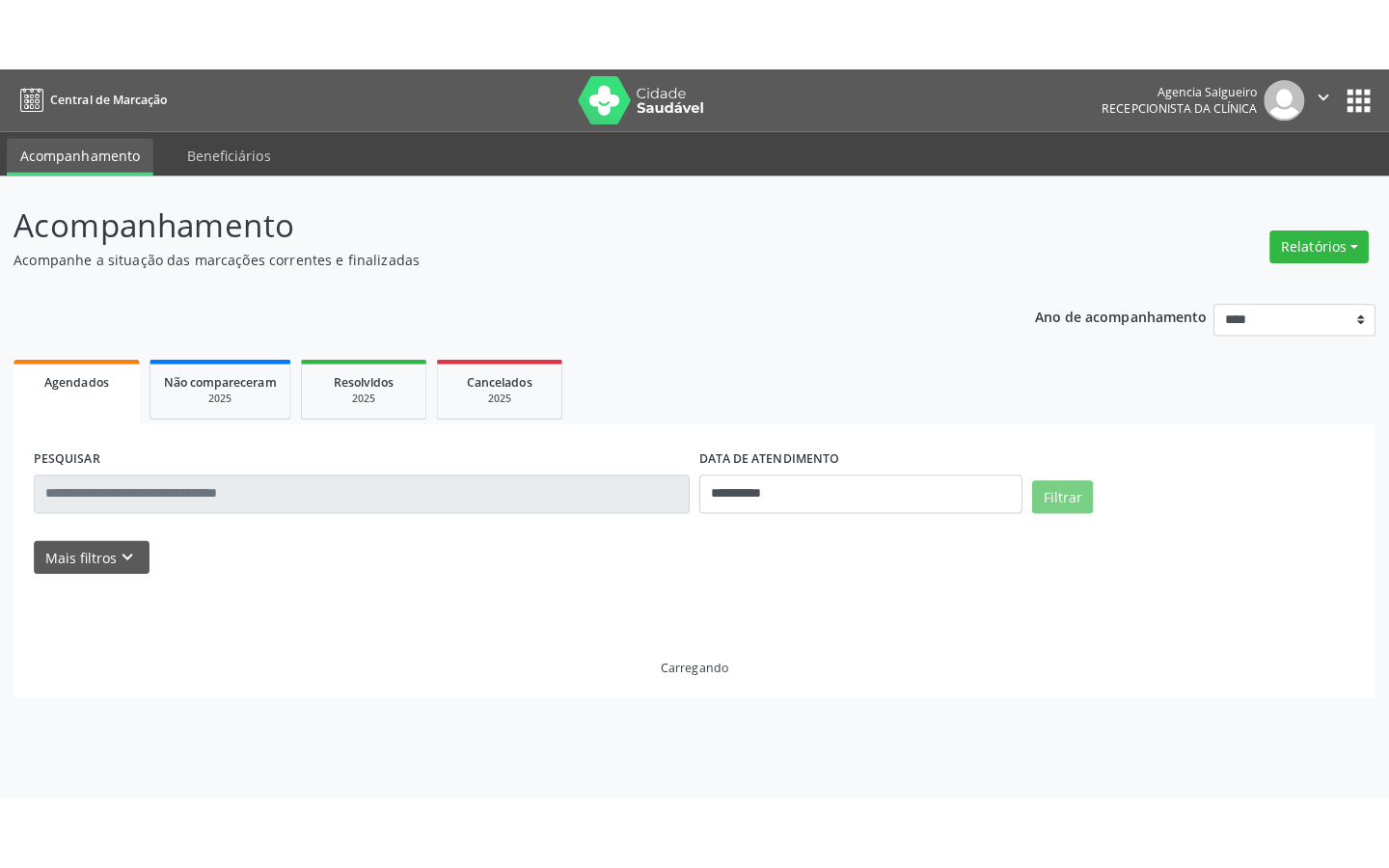 scroll, scrollTop: 0, scrollLeft: 0, axis: both 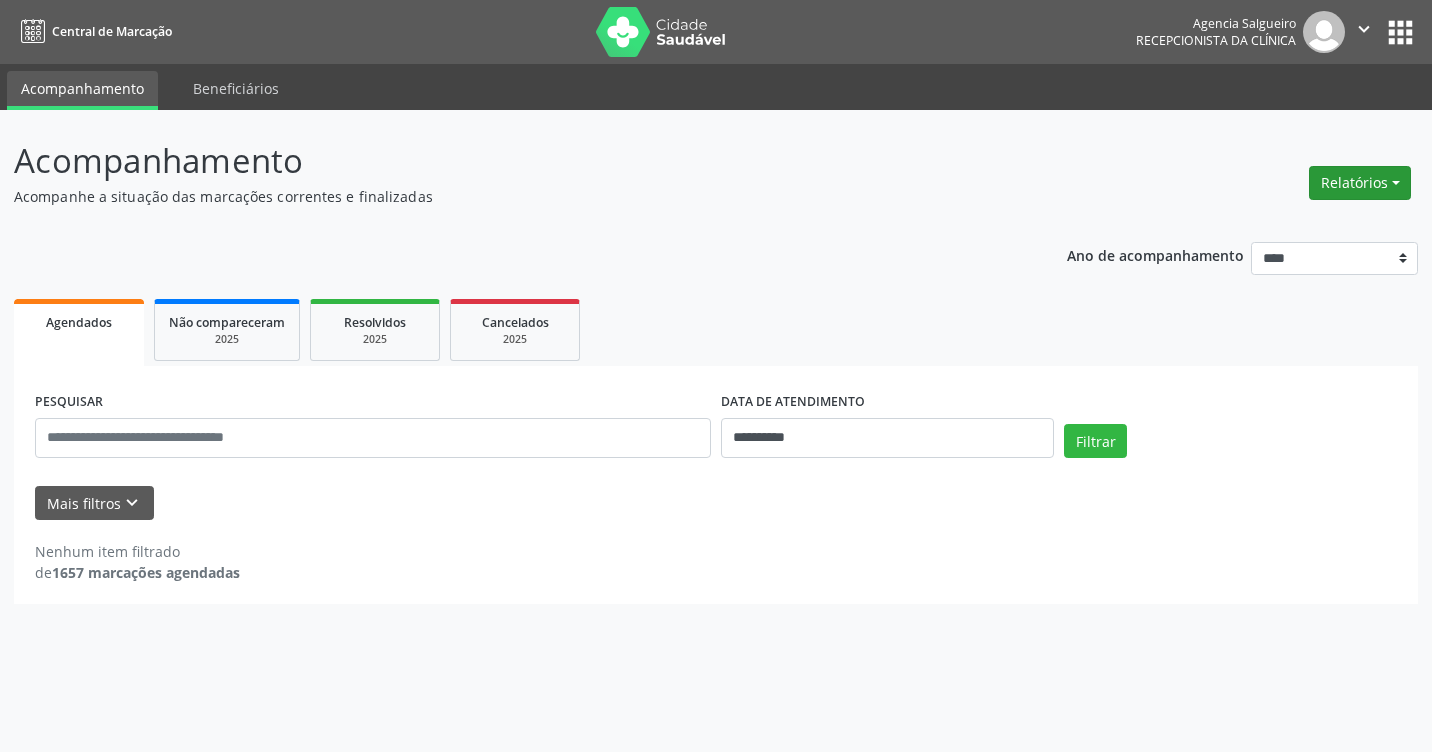click on "Relatórios" at bounding box center [1360, 183] 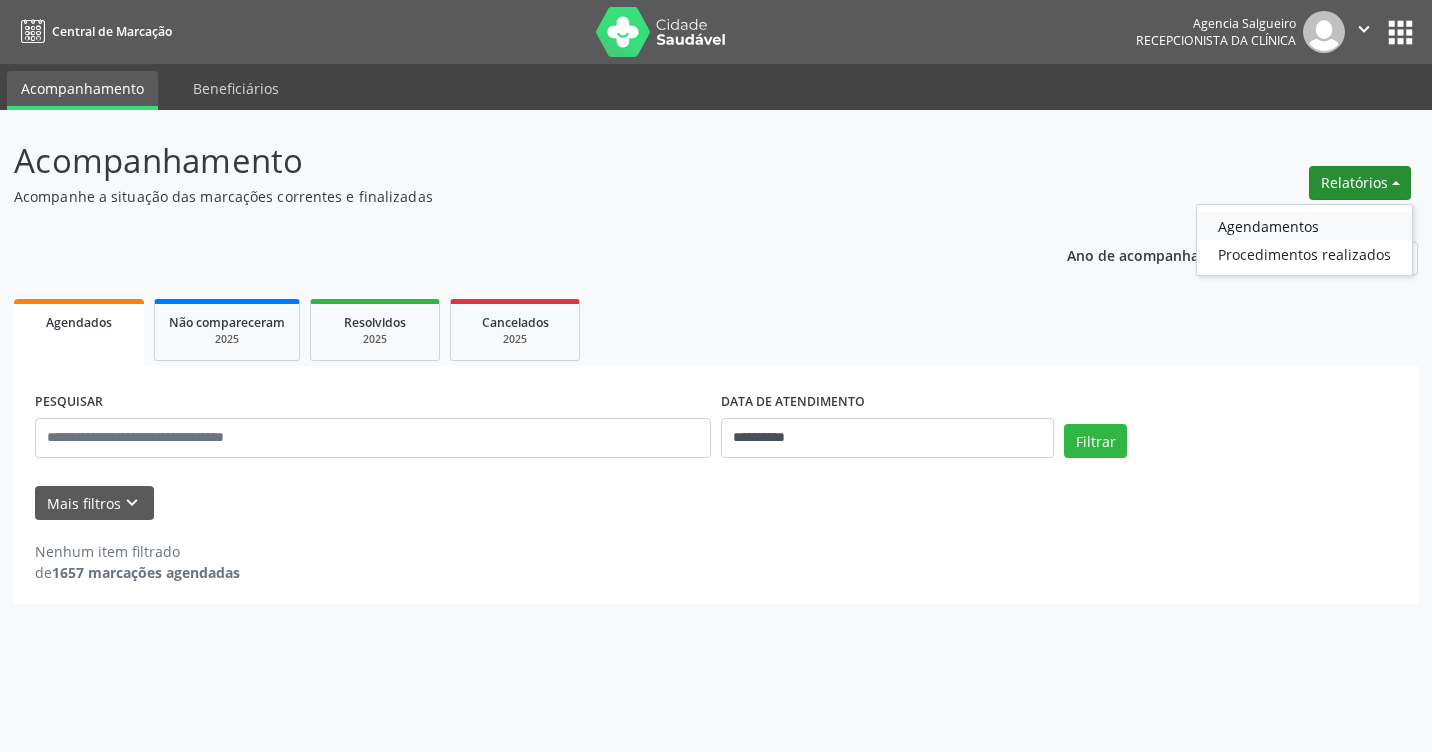 click on "Agendamentos" at bounding box center [1304, 226] 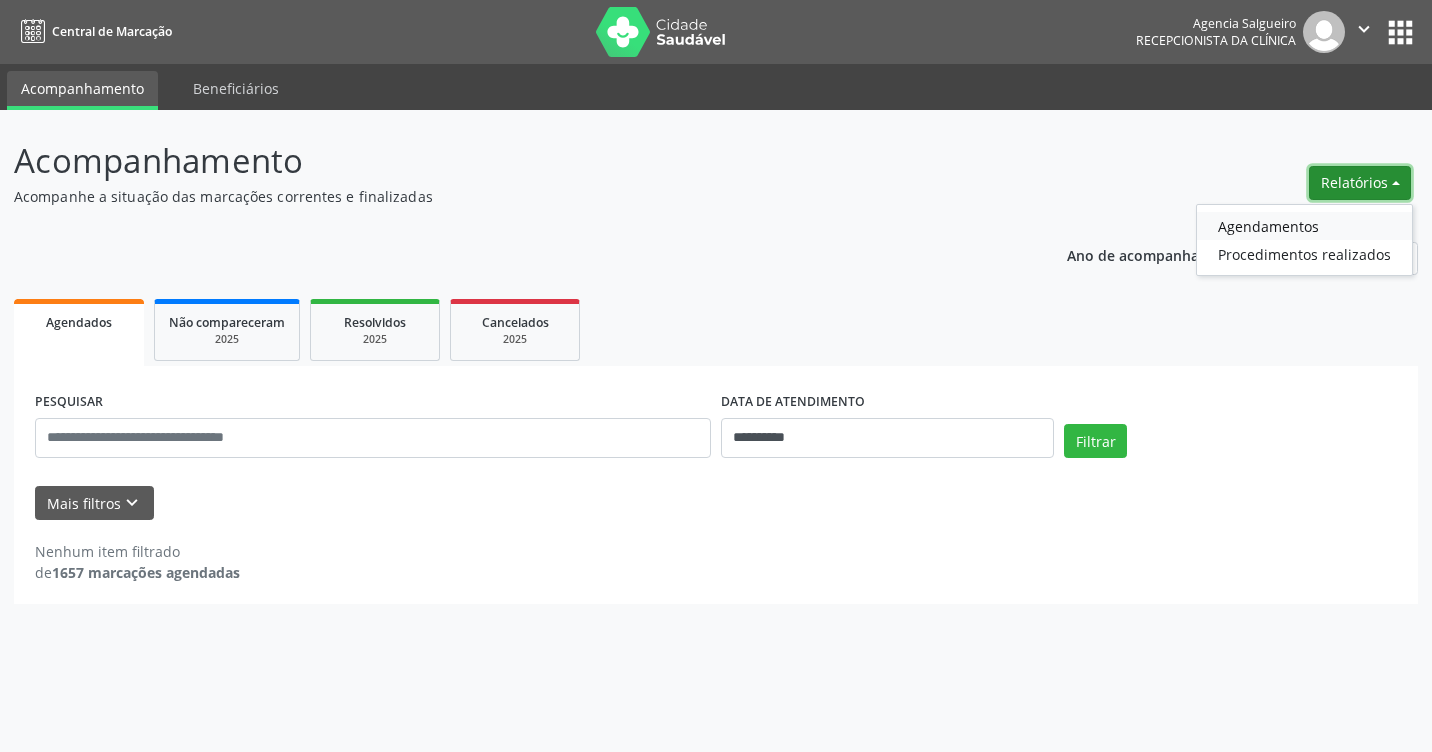 select on "*" 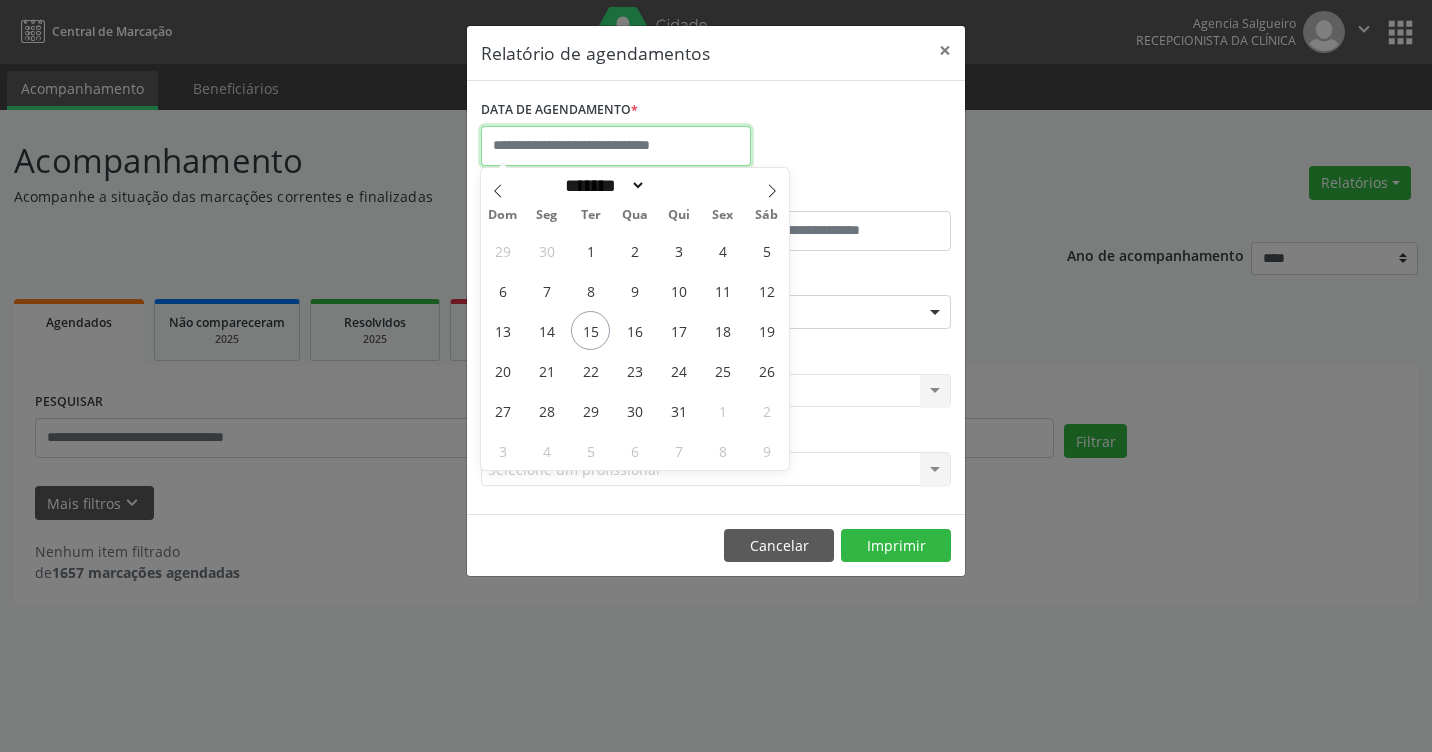 click at bounding box center [616, 146] 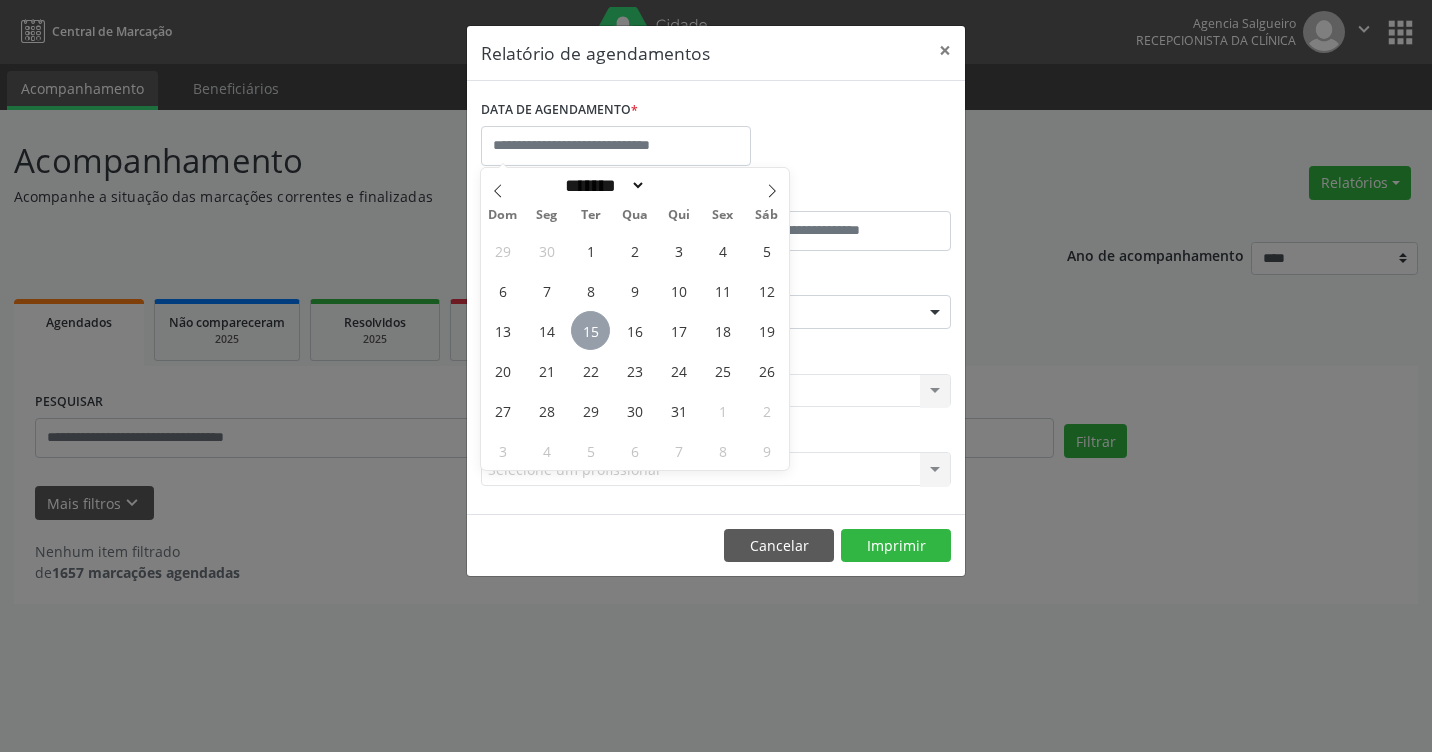 click on "15" at bounding box center (590, 330) 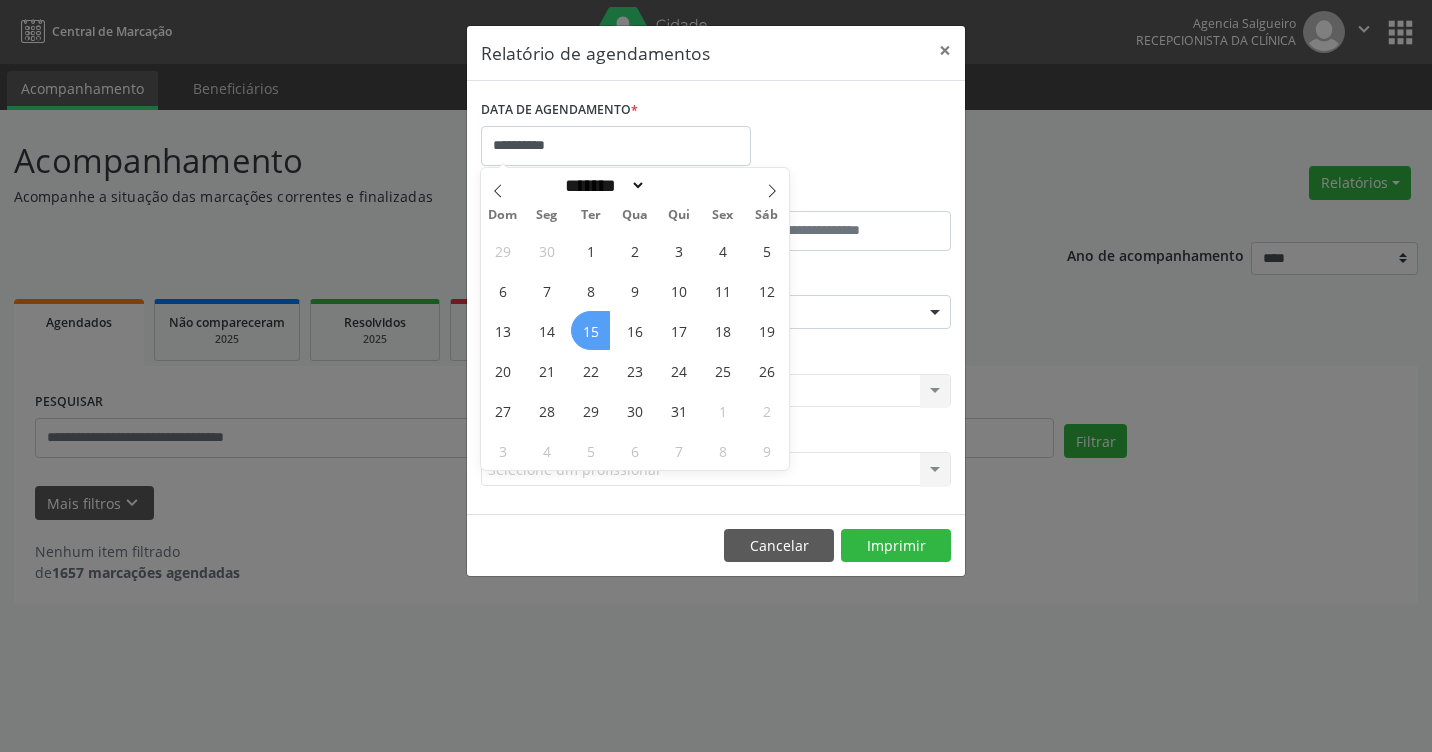 click on "15" at bounding box center (590, 330) 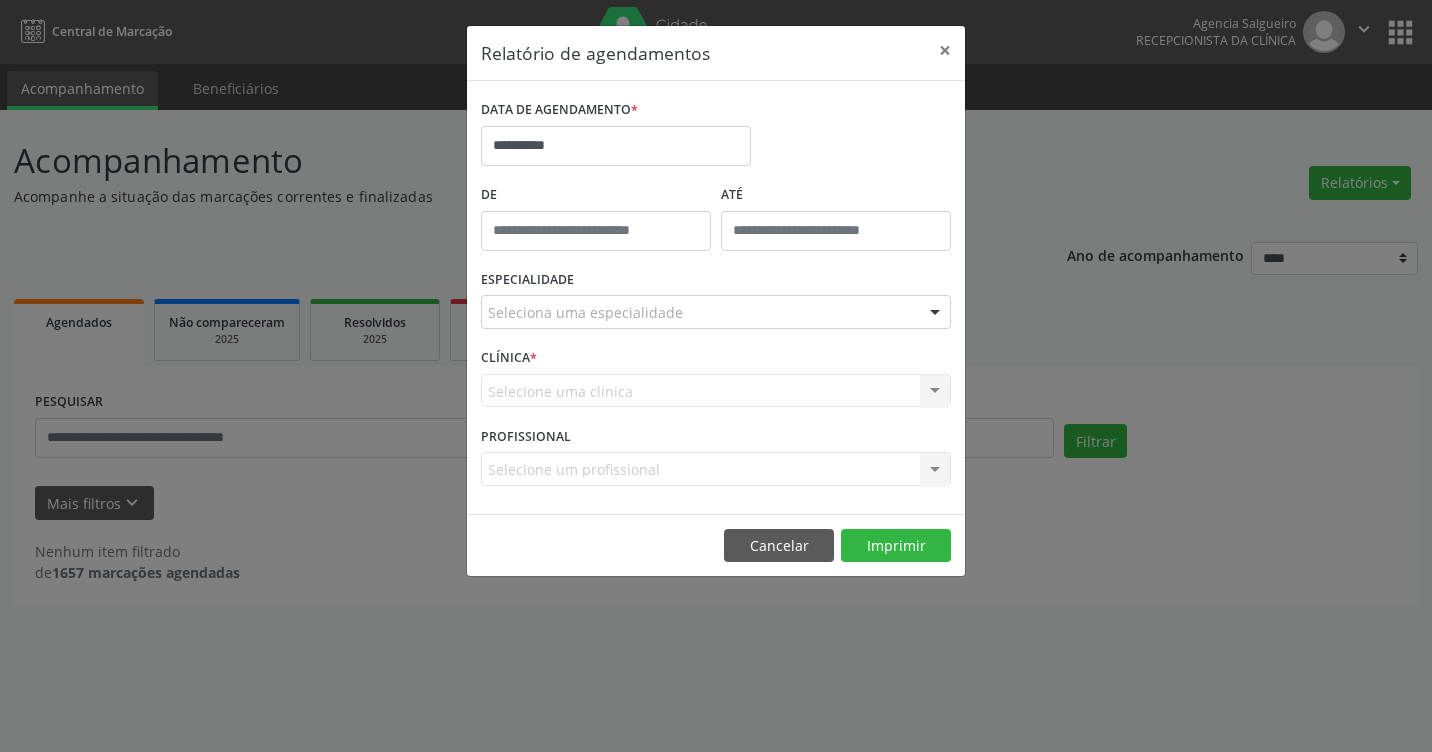 click at bounding box center [935, 313] 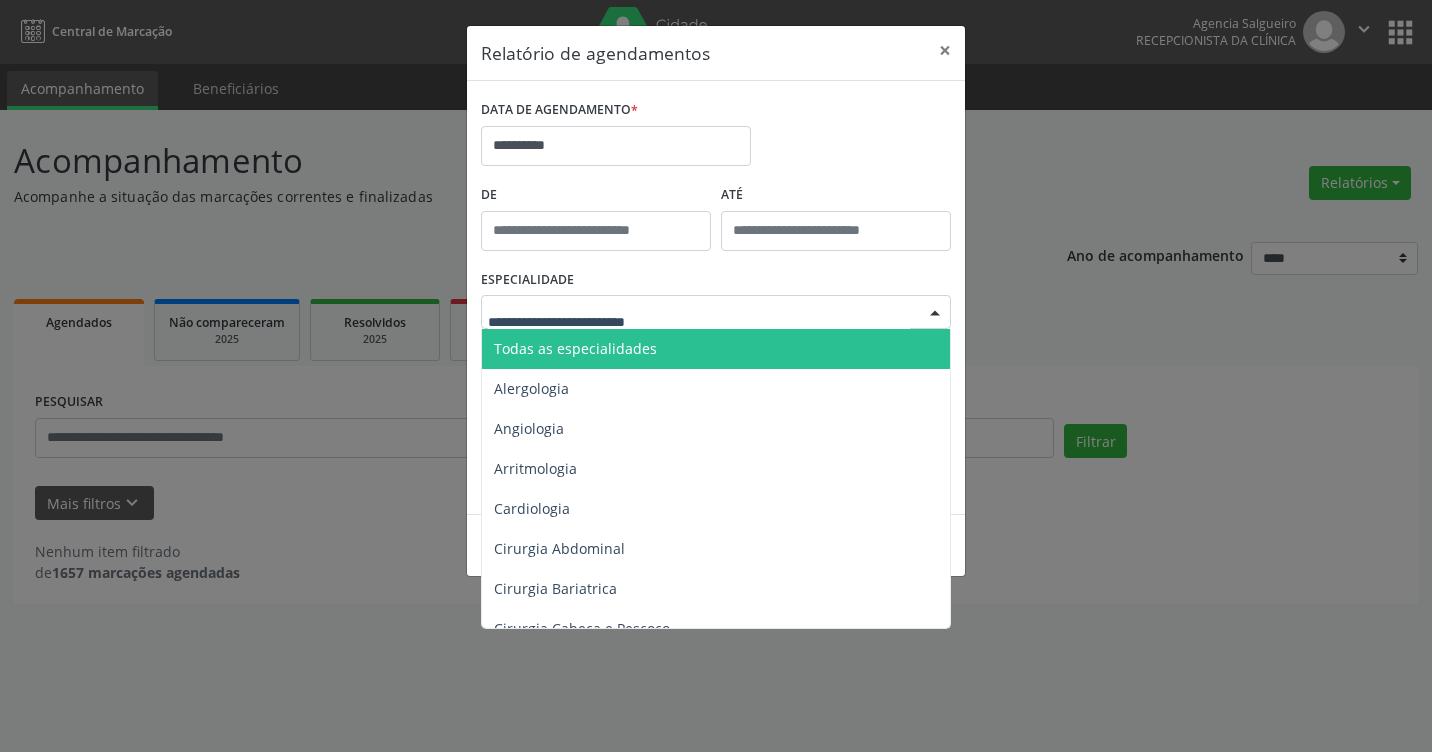 click at bounding box center (699, 322) 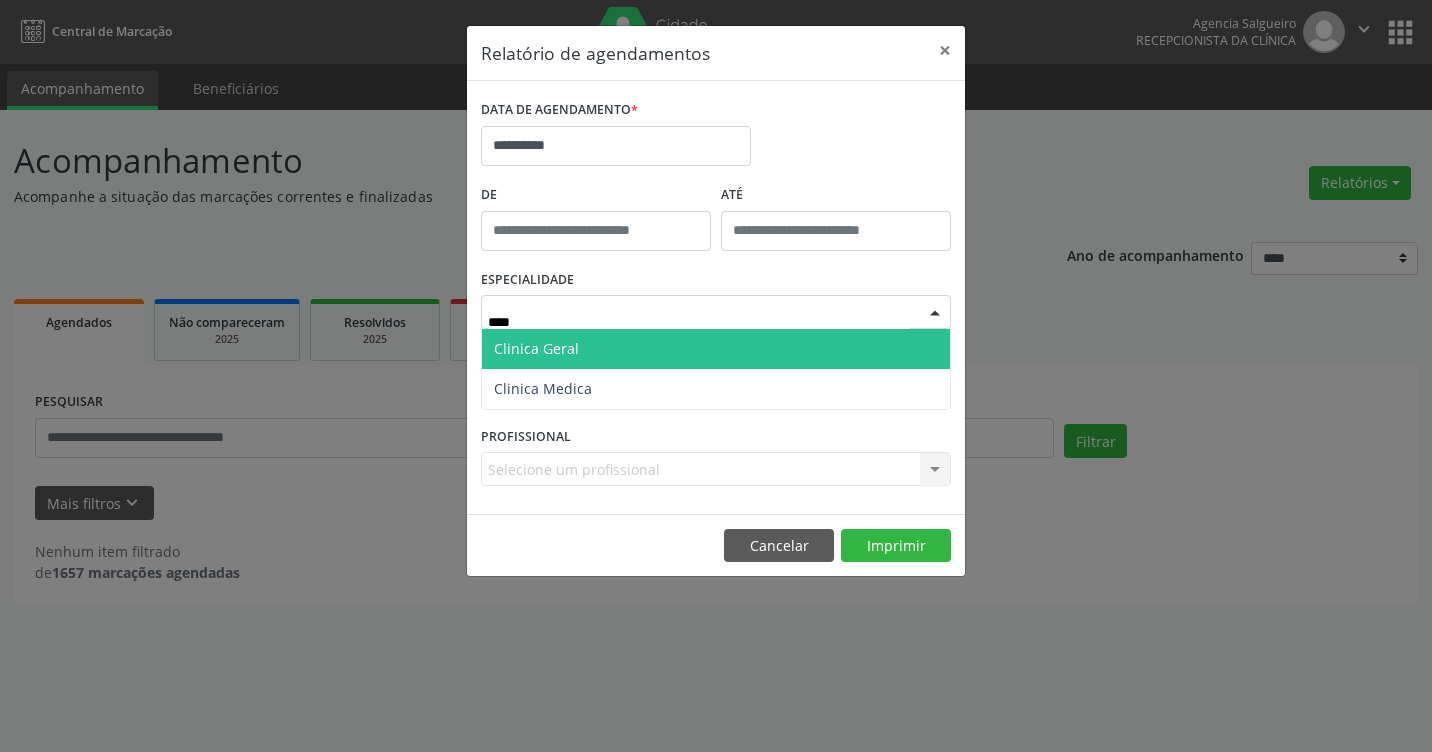 type on "*****" 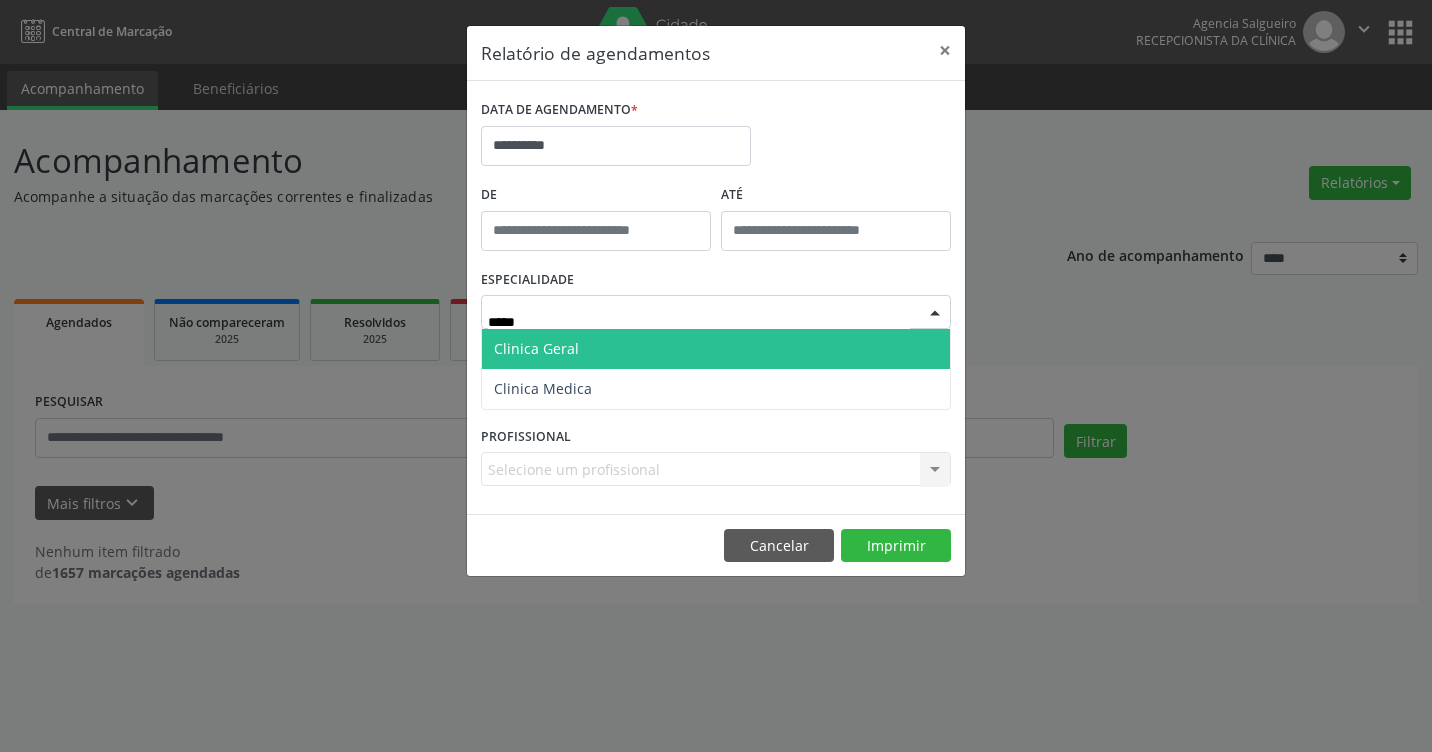 click on "Clinica Geral" at bounding box center (716, 349) 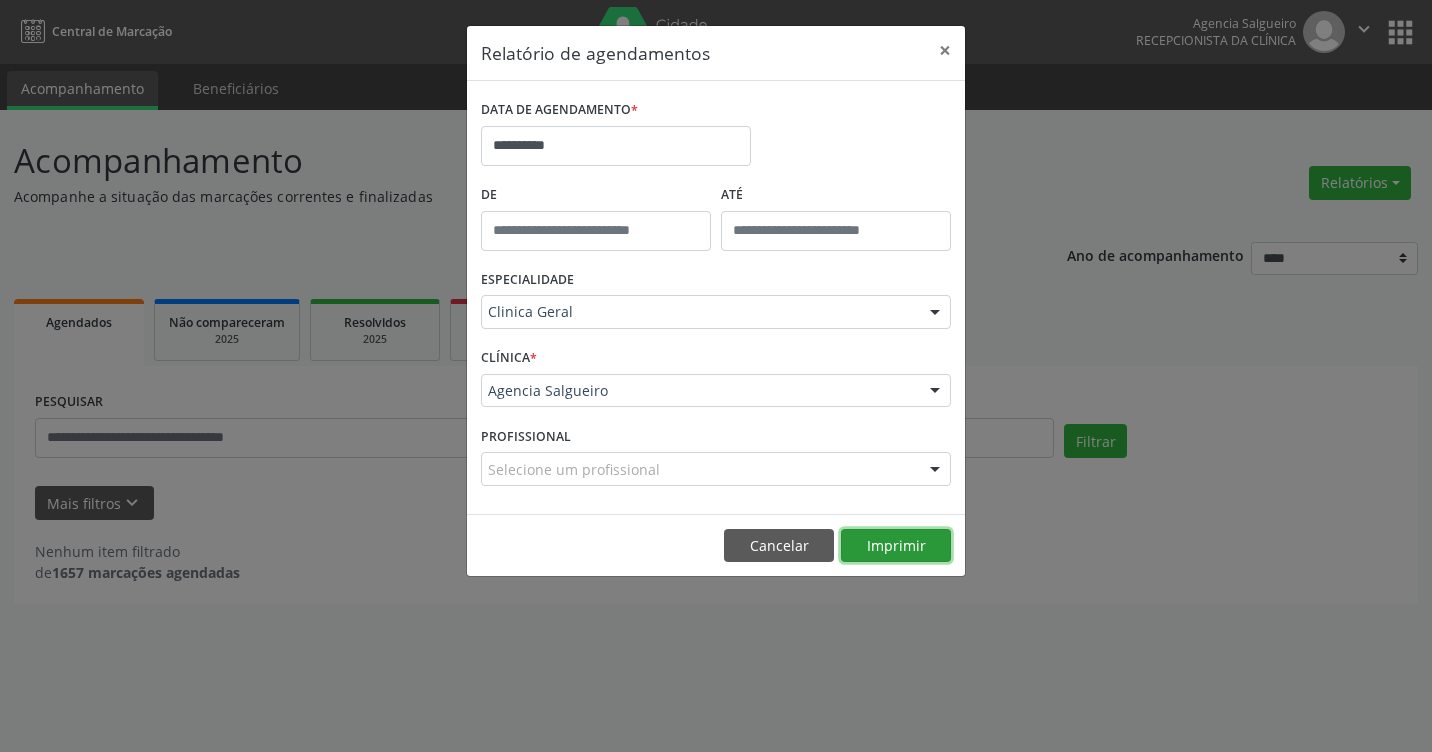 click on "Imprimir" at bounding box center (896, 546) 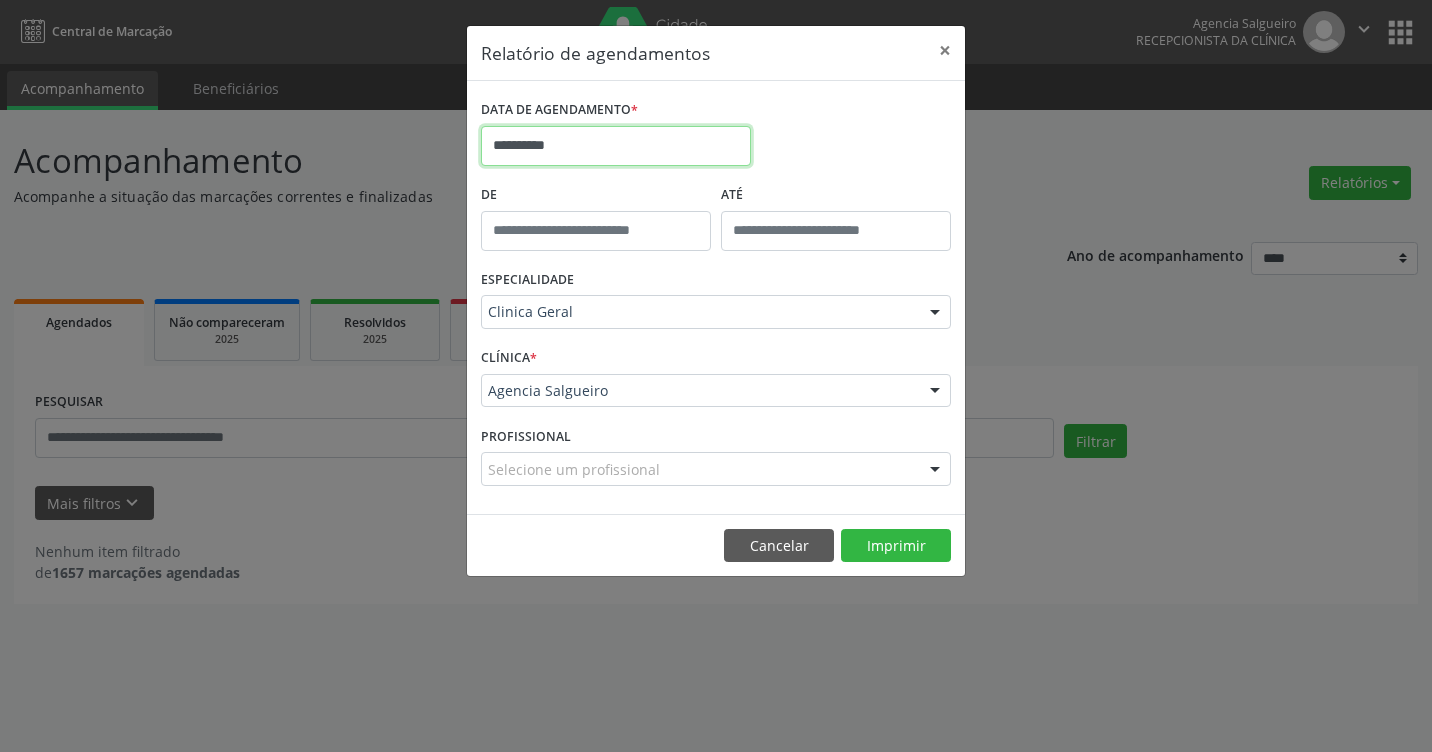 click on "**********" at bounding box center (616, 146) 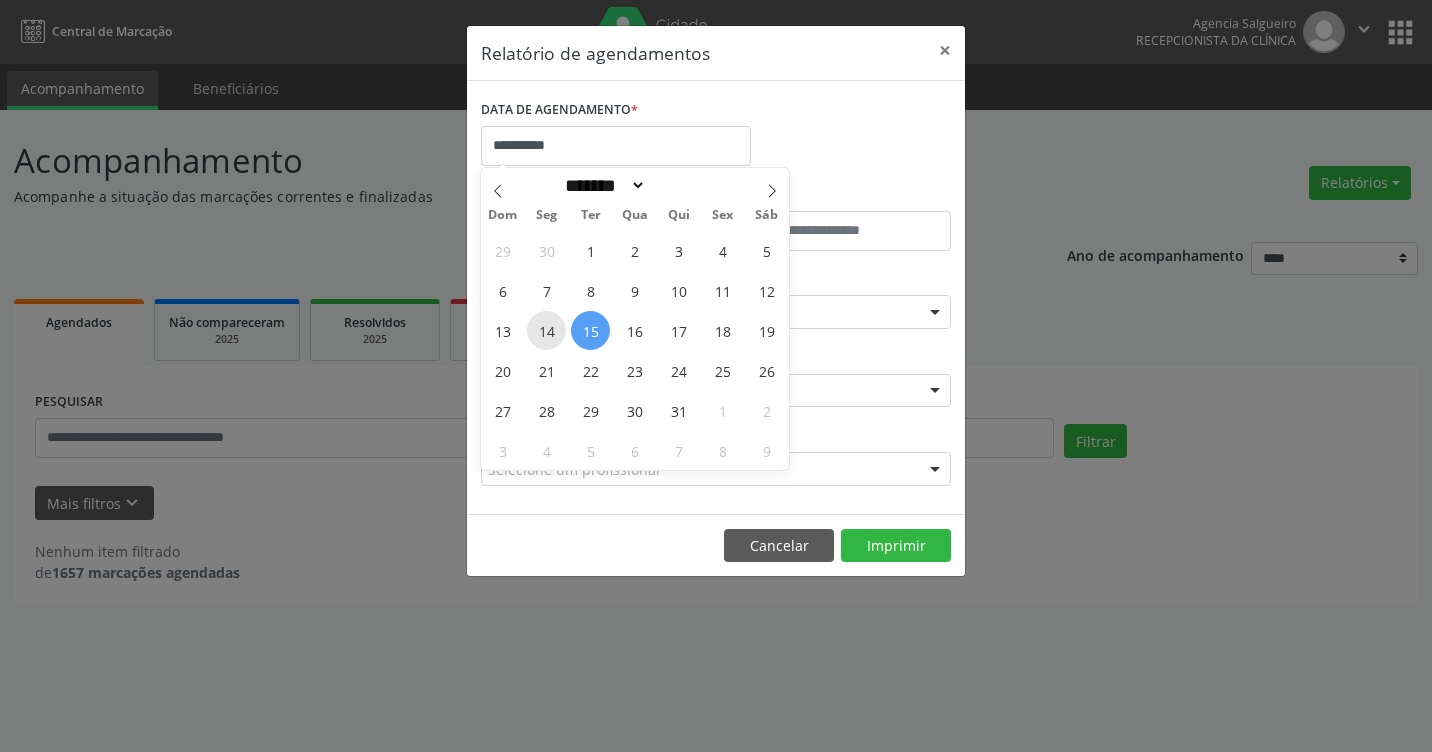 click on "14" at bounding box center [546, 330] 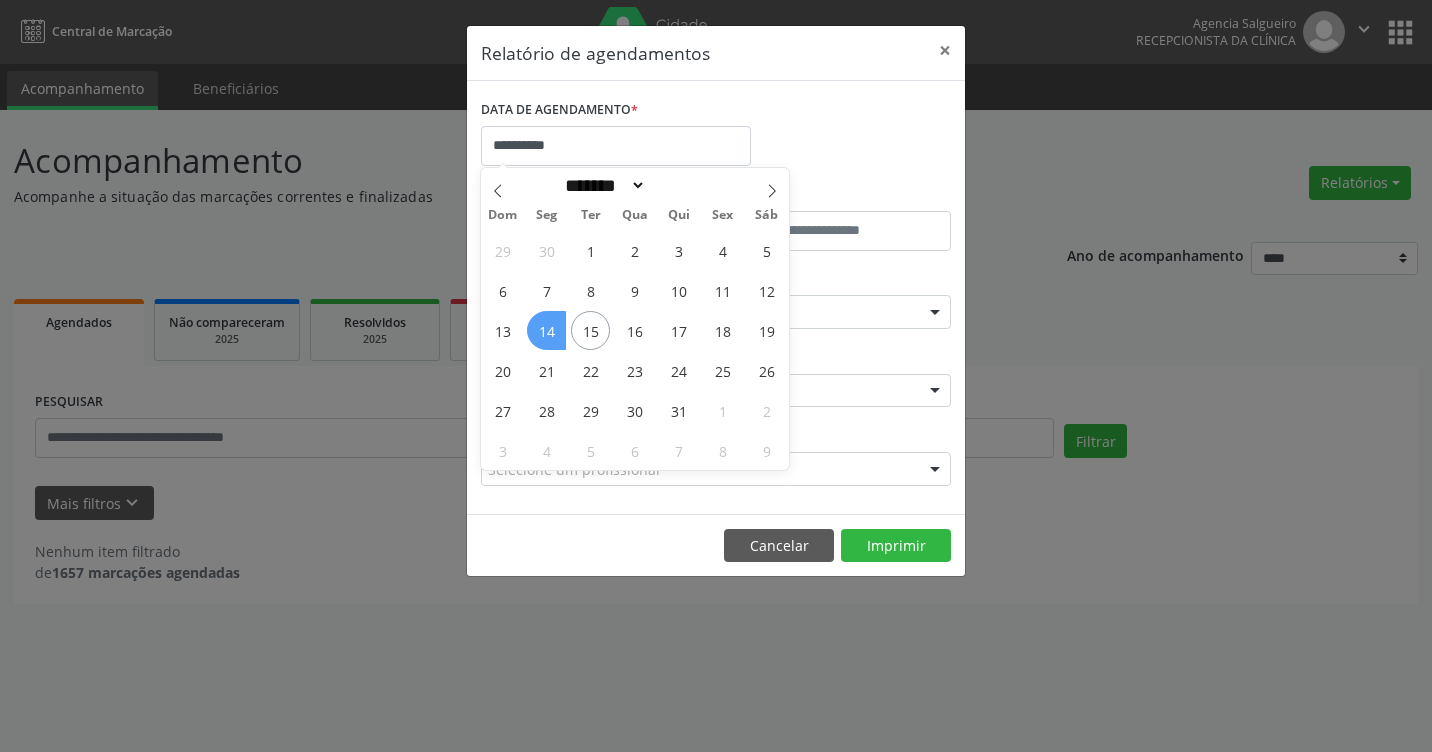 click on "14" at bounding box center (546, 330) 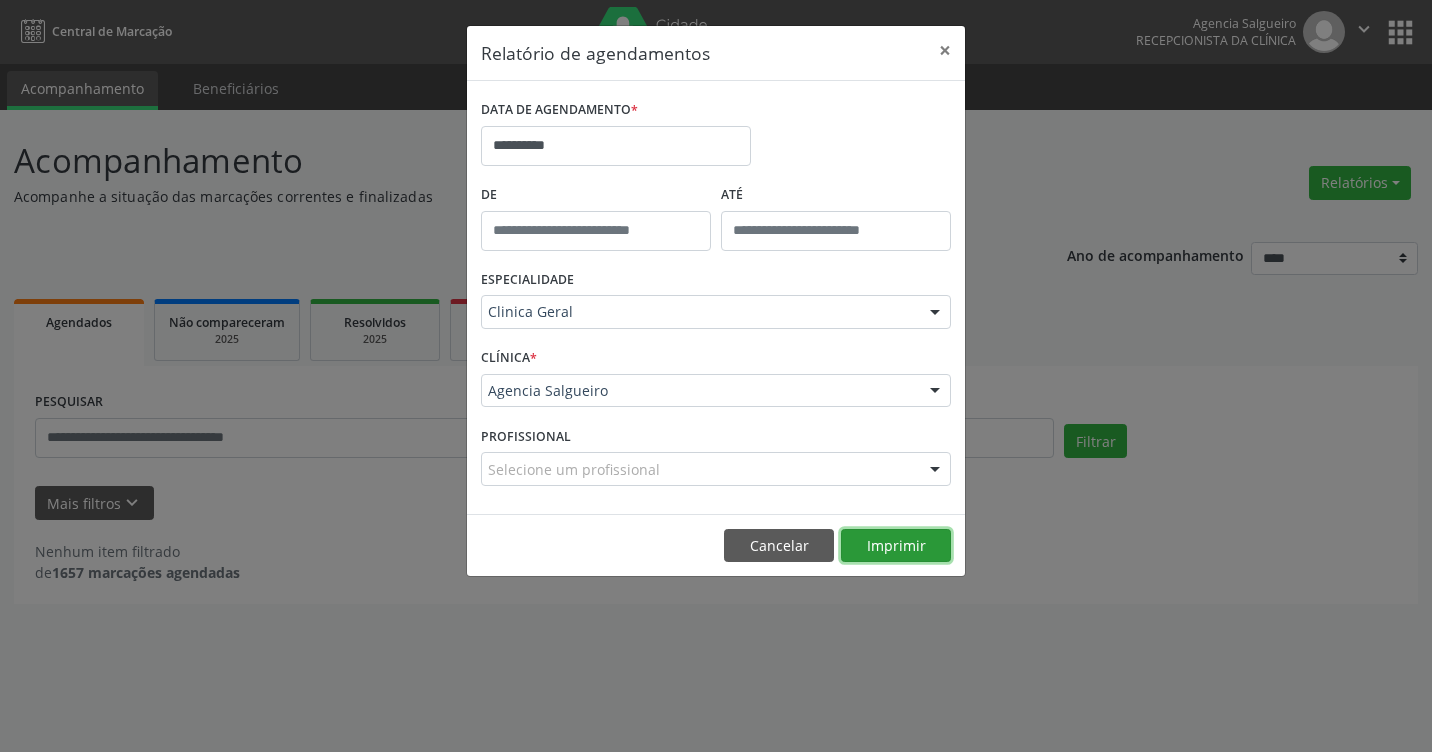 click on "Imprimir" at bounding box center [896, 546] 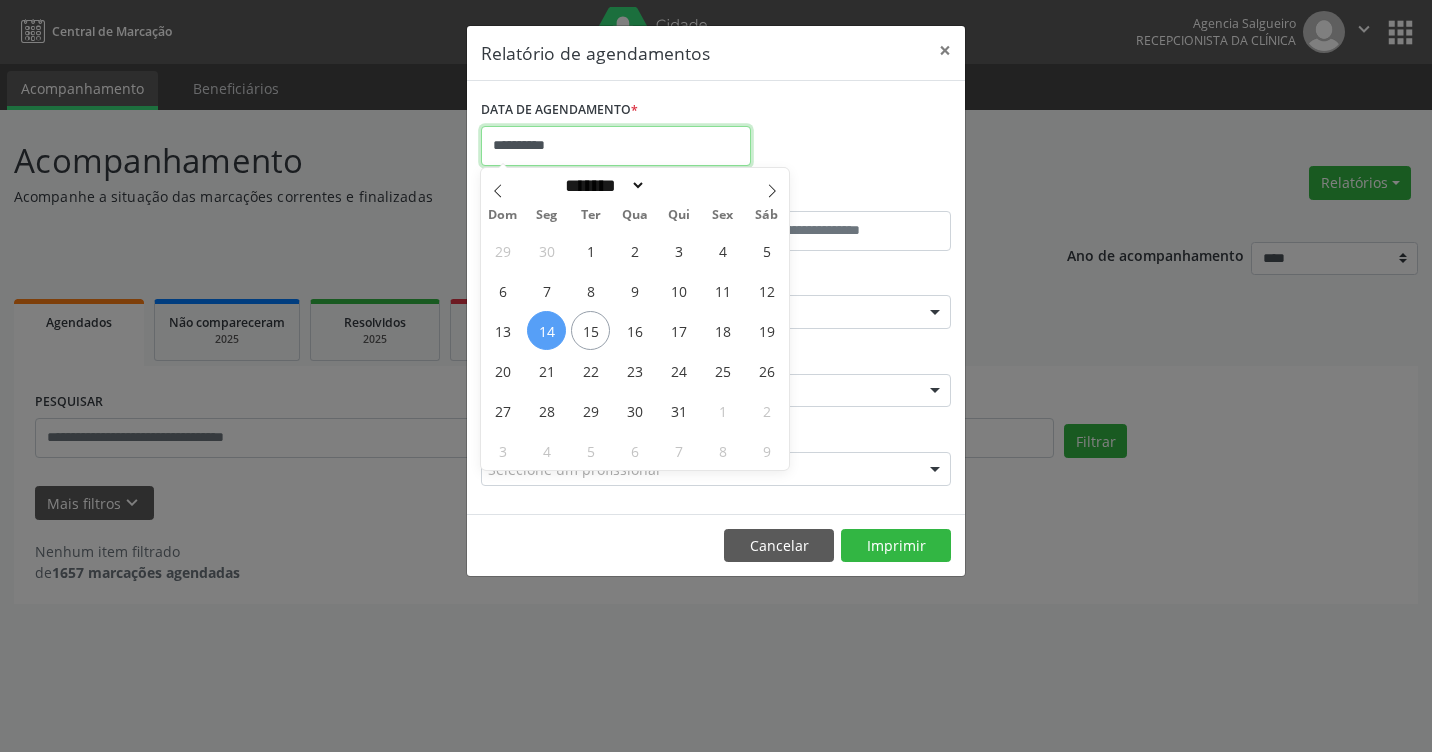 click on "**********" at bounding box center (616, 146) 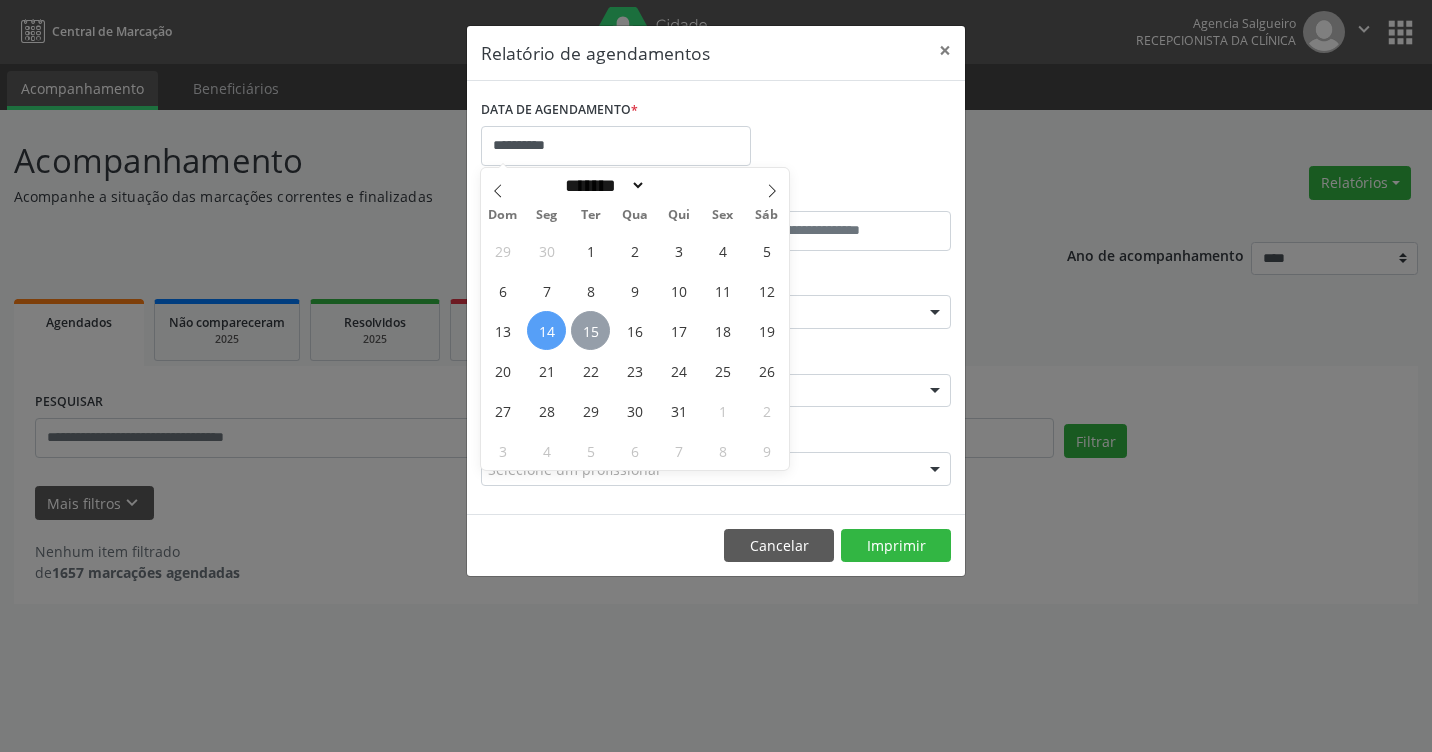 click on "15" at bounding box center (590, 330) 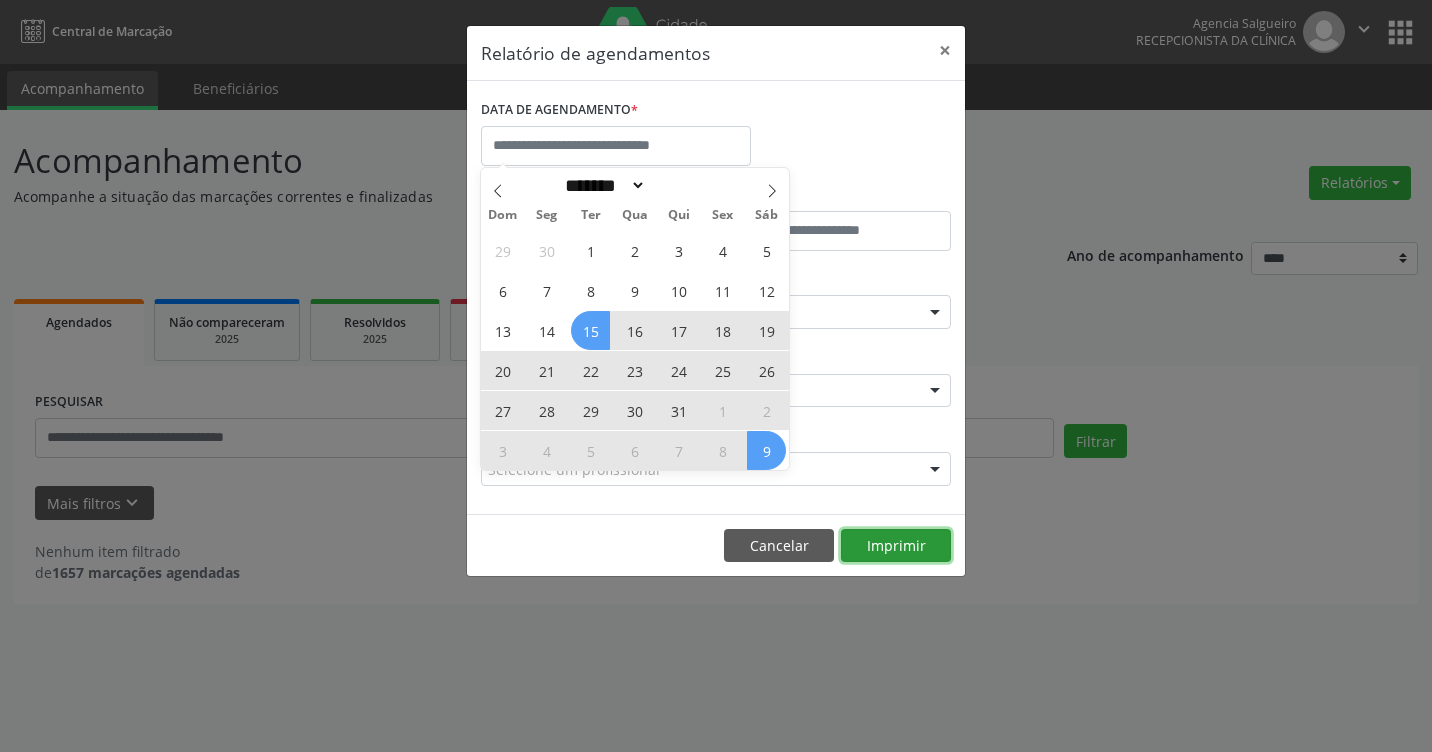 click on "Imprimir" at bounding box center [896, 546] 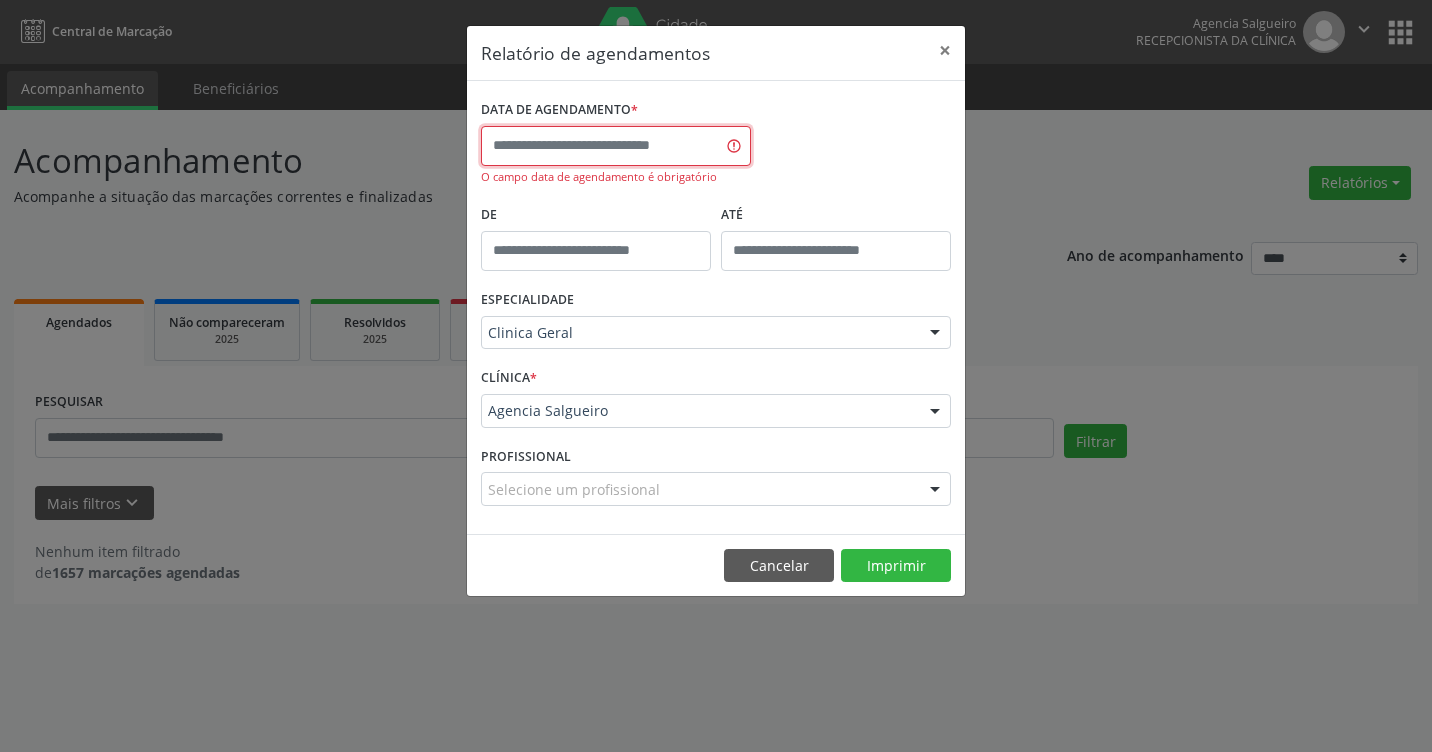 click at bounding box center [616, 146] 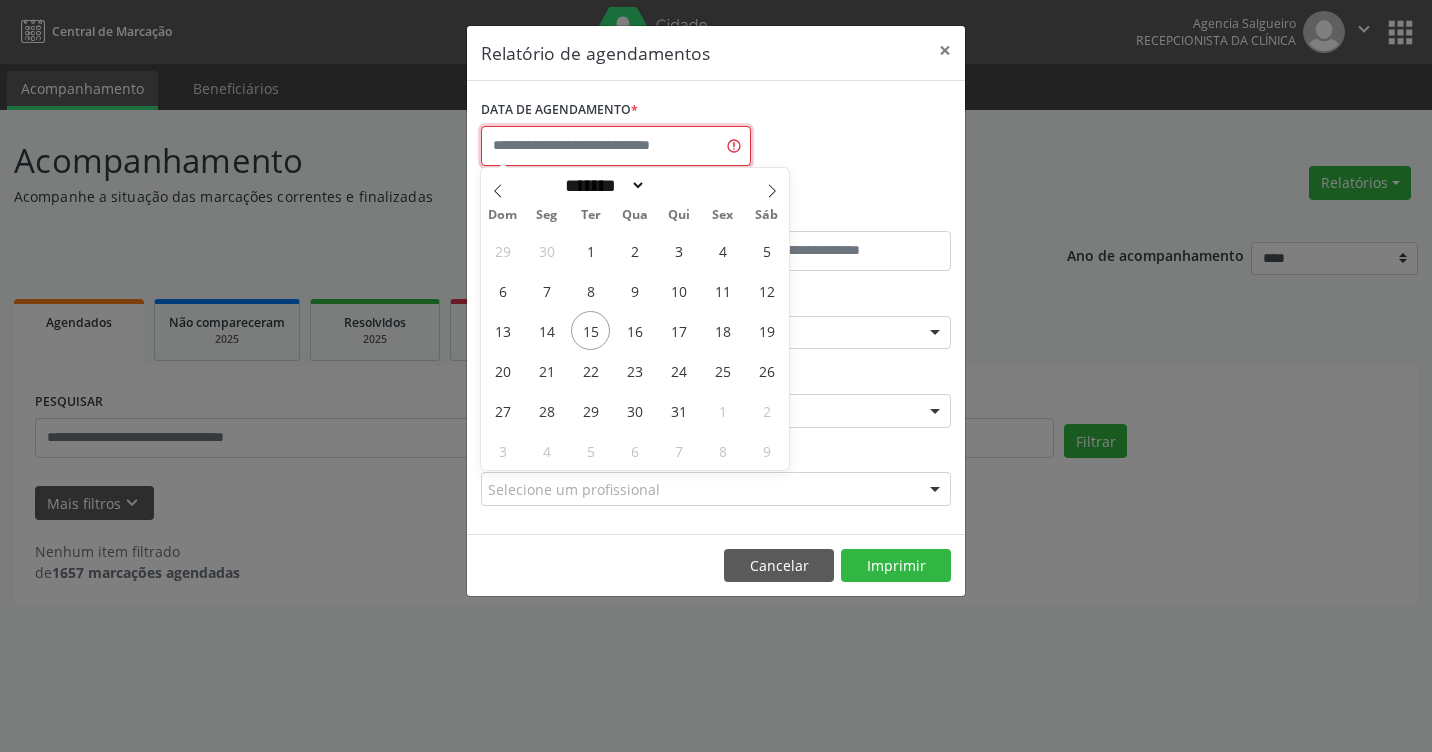 click at bounding box center (616, 146) 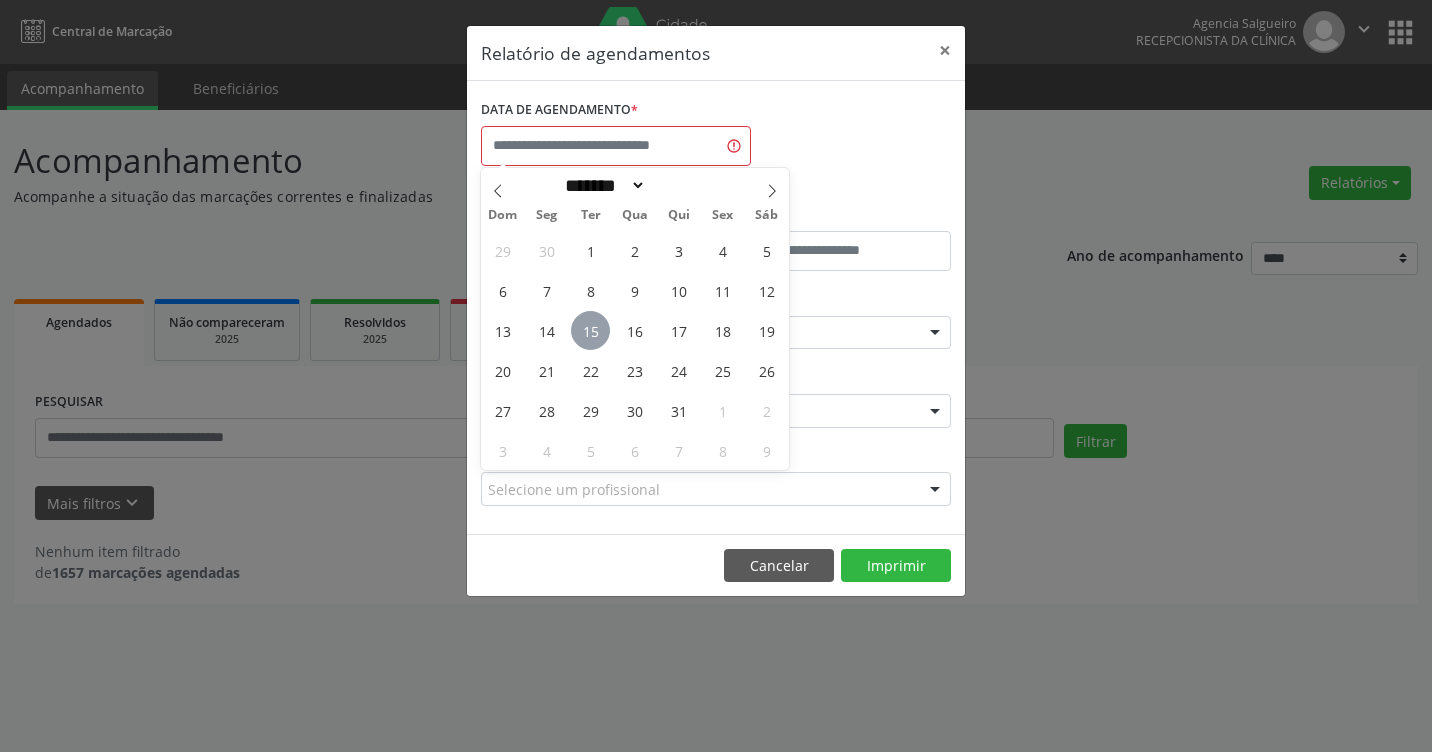 click on "15" at bounding box center (590, 330) 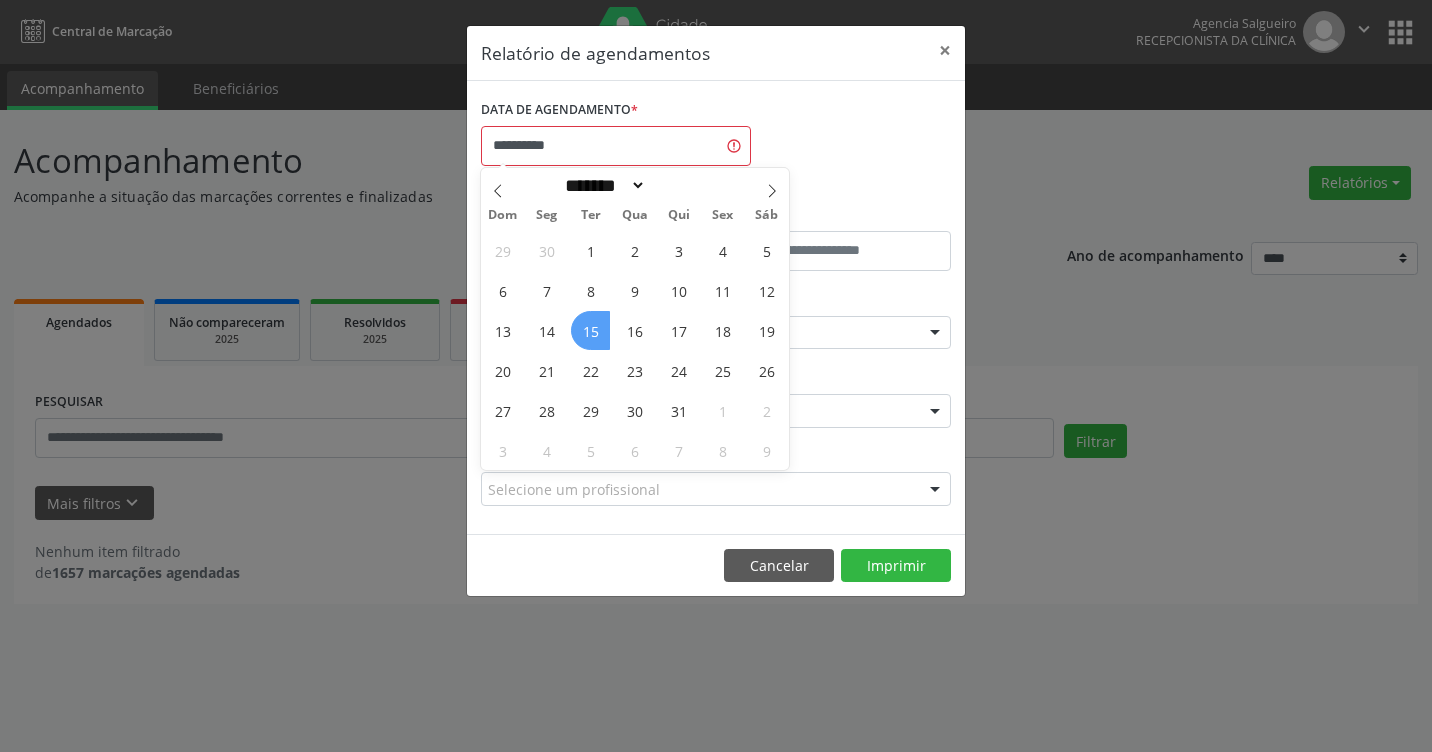 click on "15" at bounding box center [590, 330] 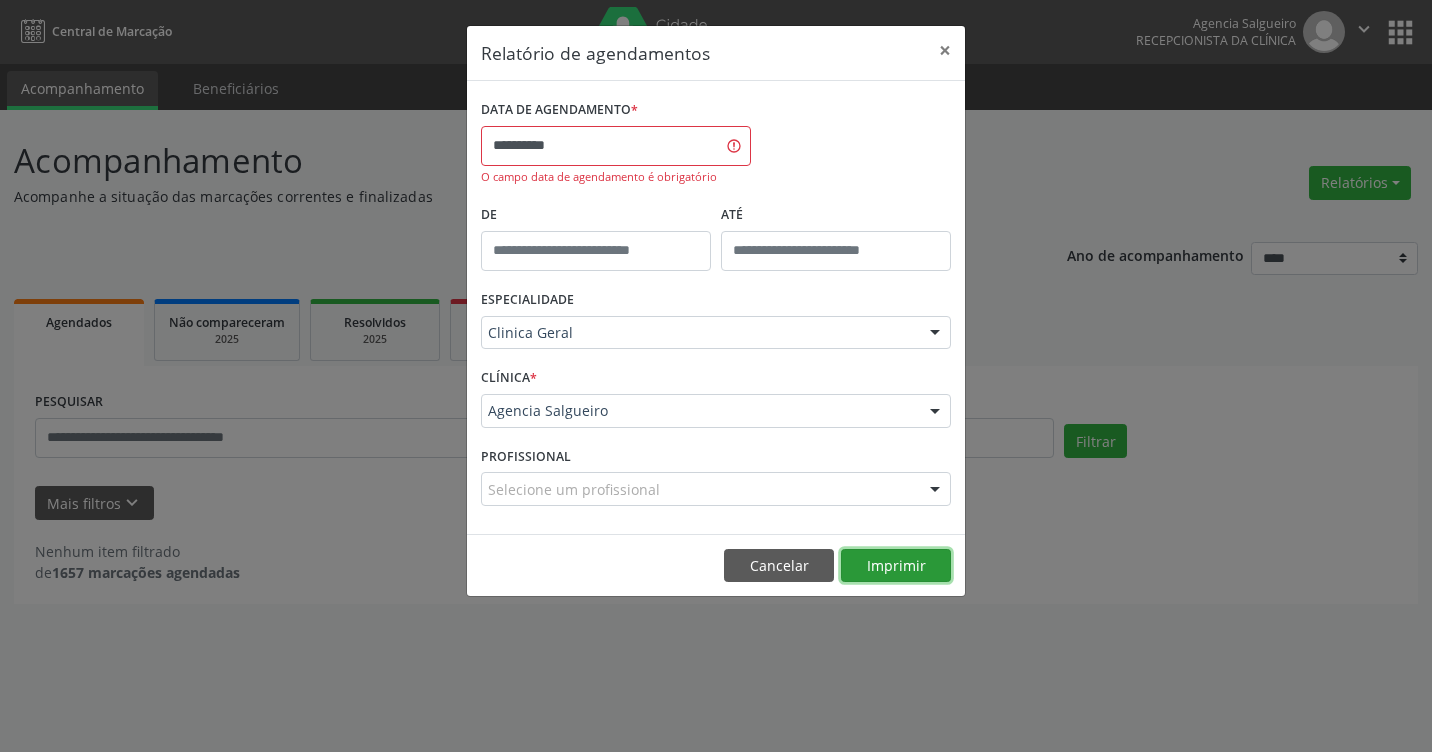 click on "Imprimir" at bounding box center (896, 566) 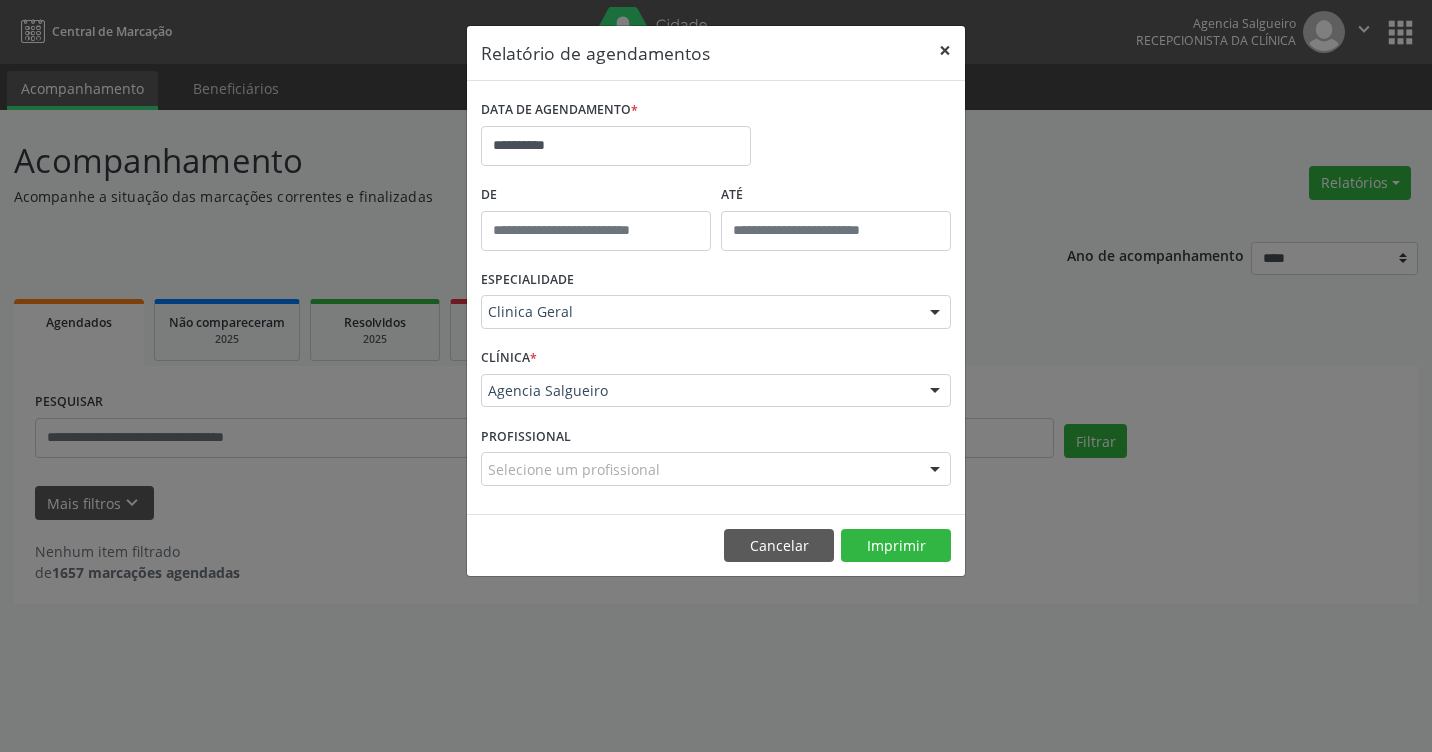 click on "×" at bounding box center [945, 50] 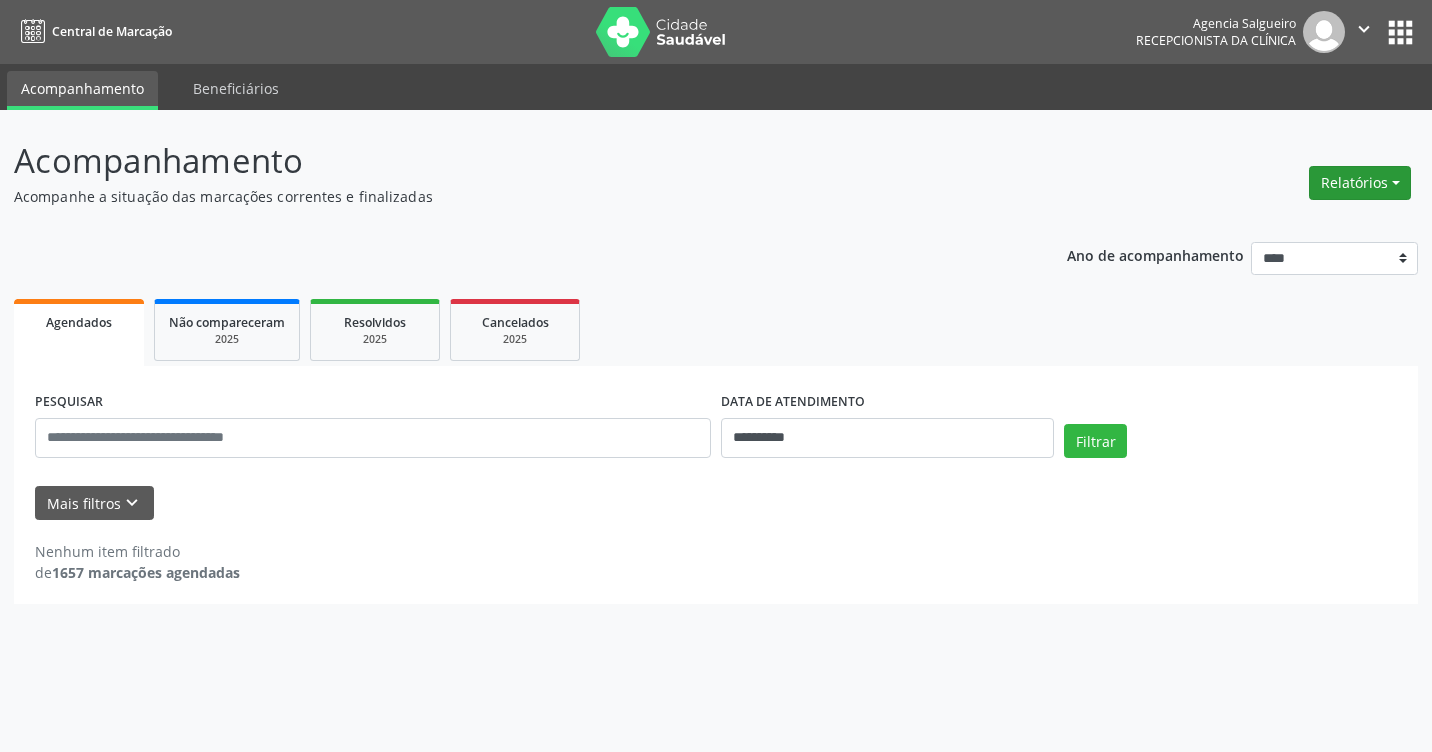click on "Relatórios" at bounding box center [1360, 183] 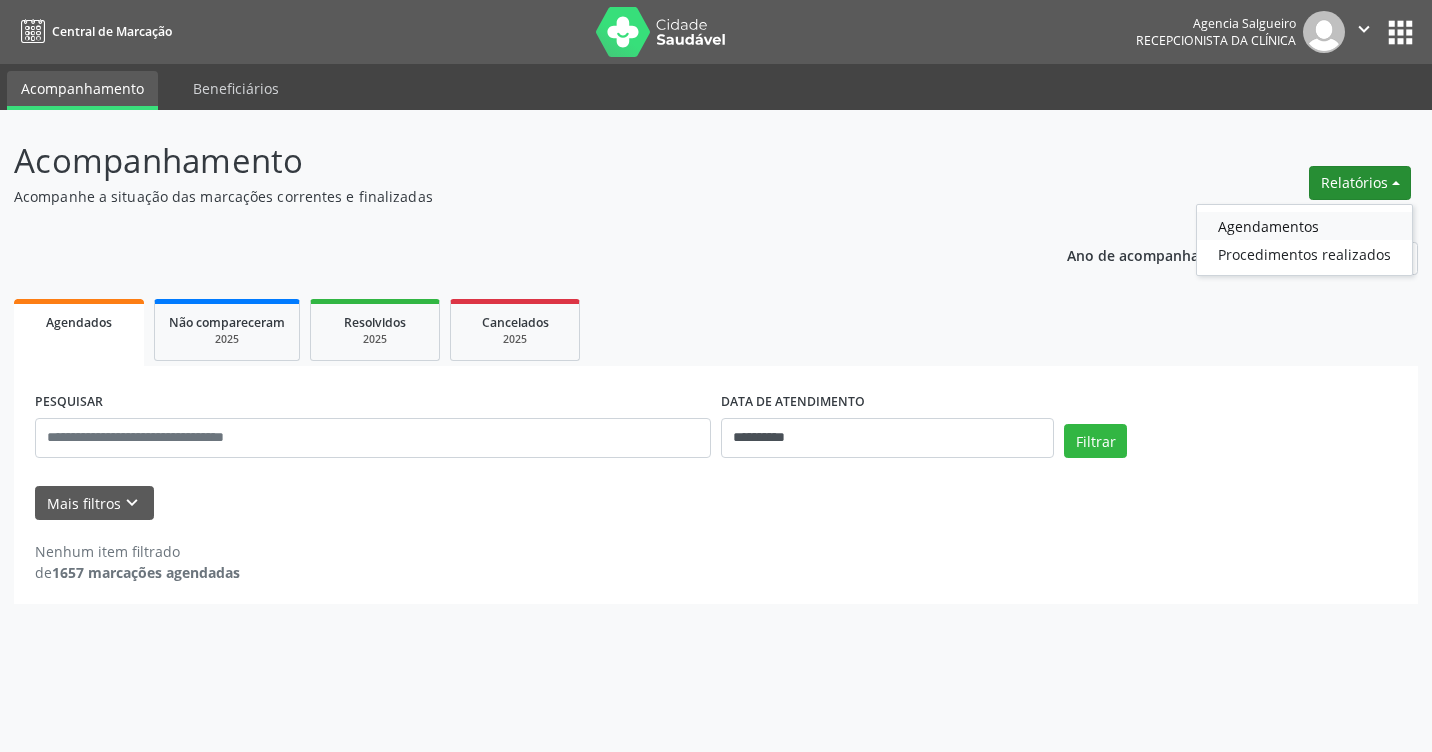 click on "Agendamentos" at bounding box center [1304, 226] 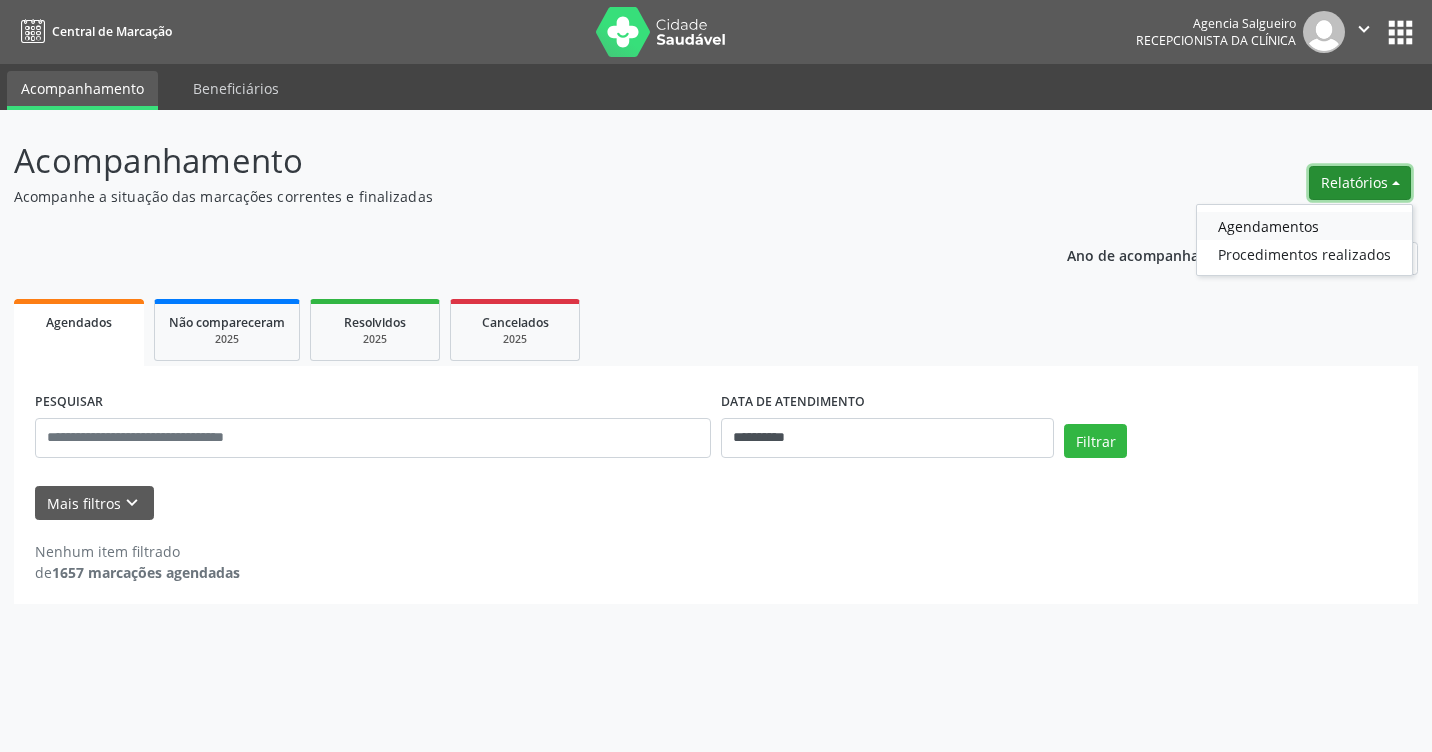 select on "*" 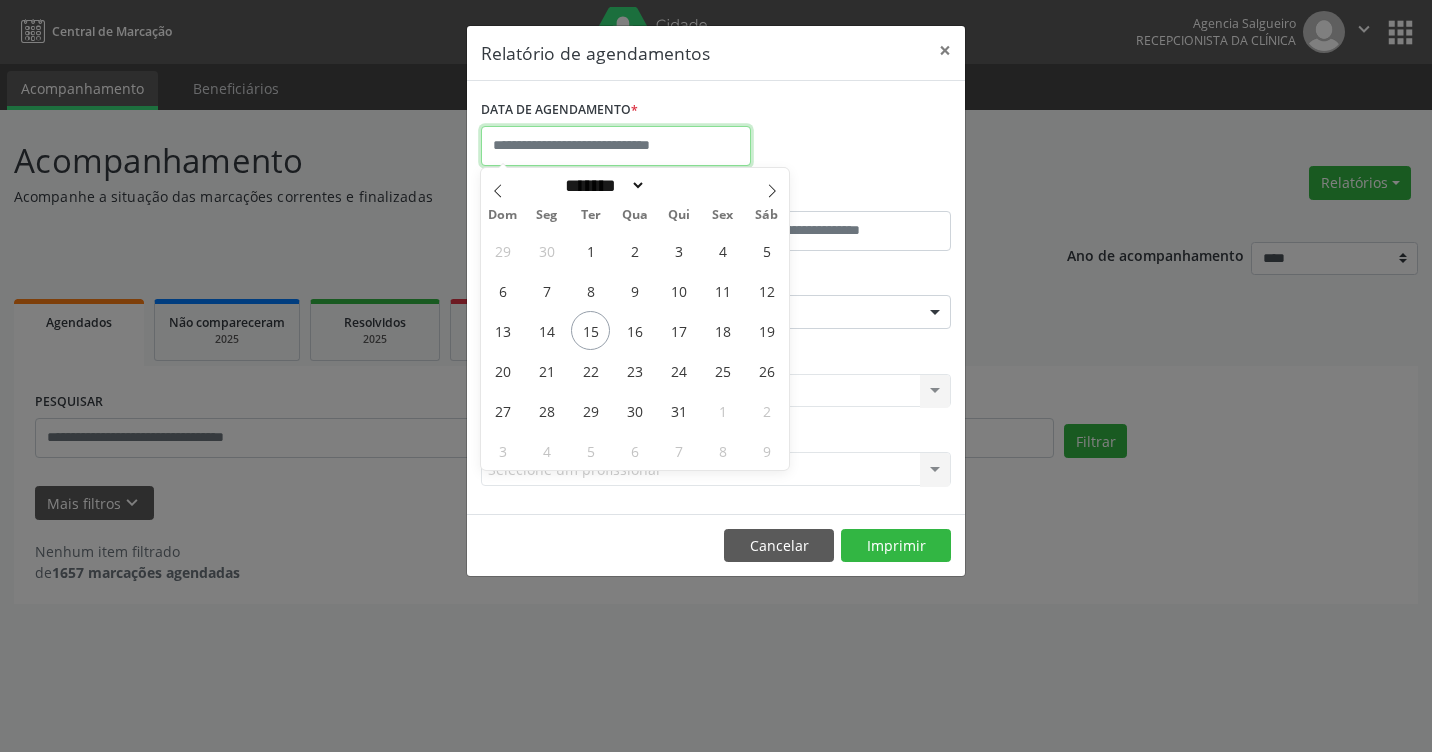 click at bounding box center (616, 146) 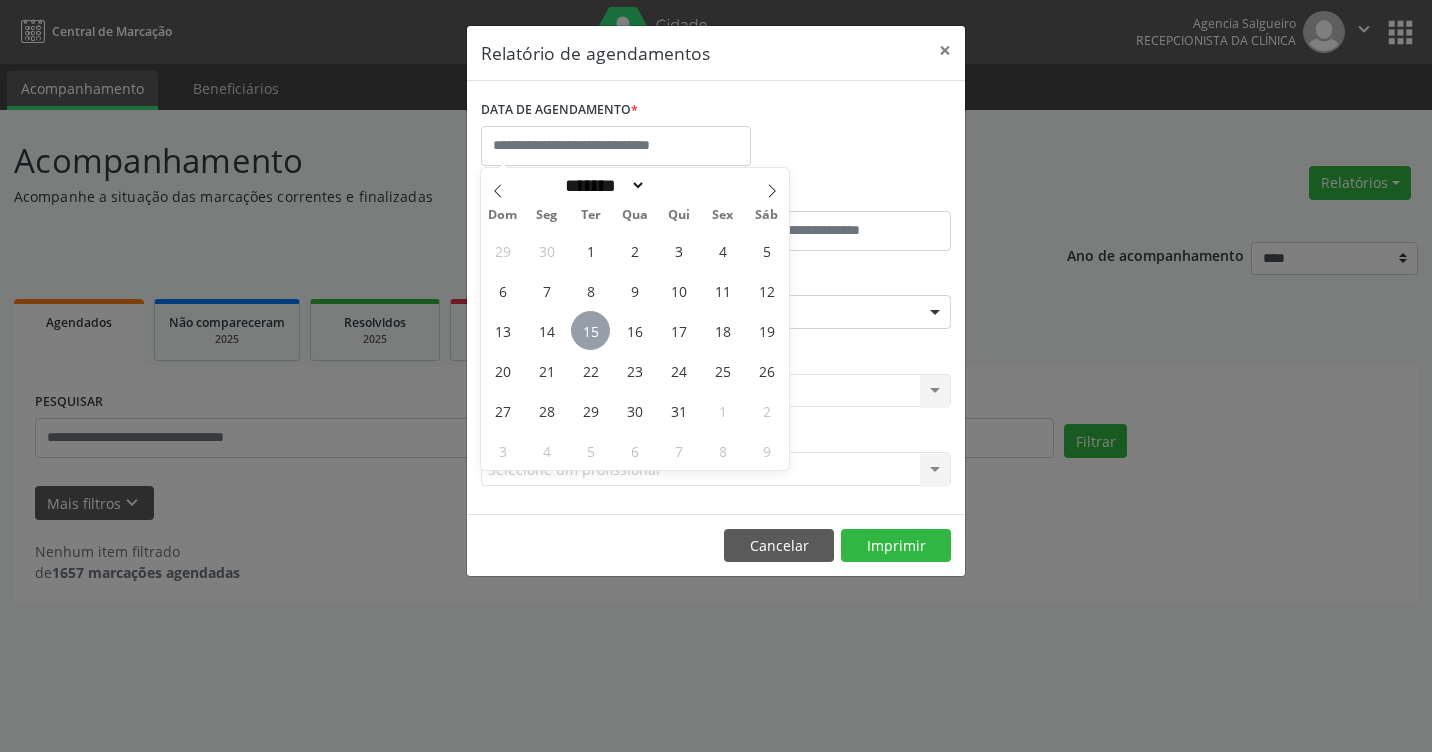 click on "15" at bounding box center (590, 330) 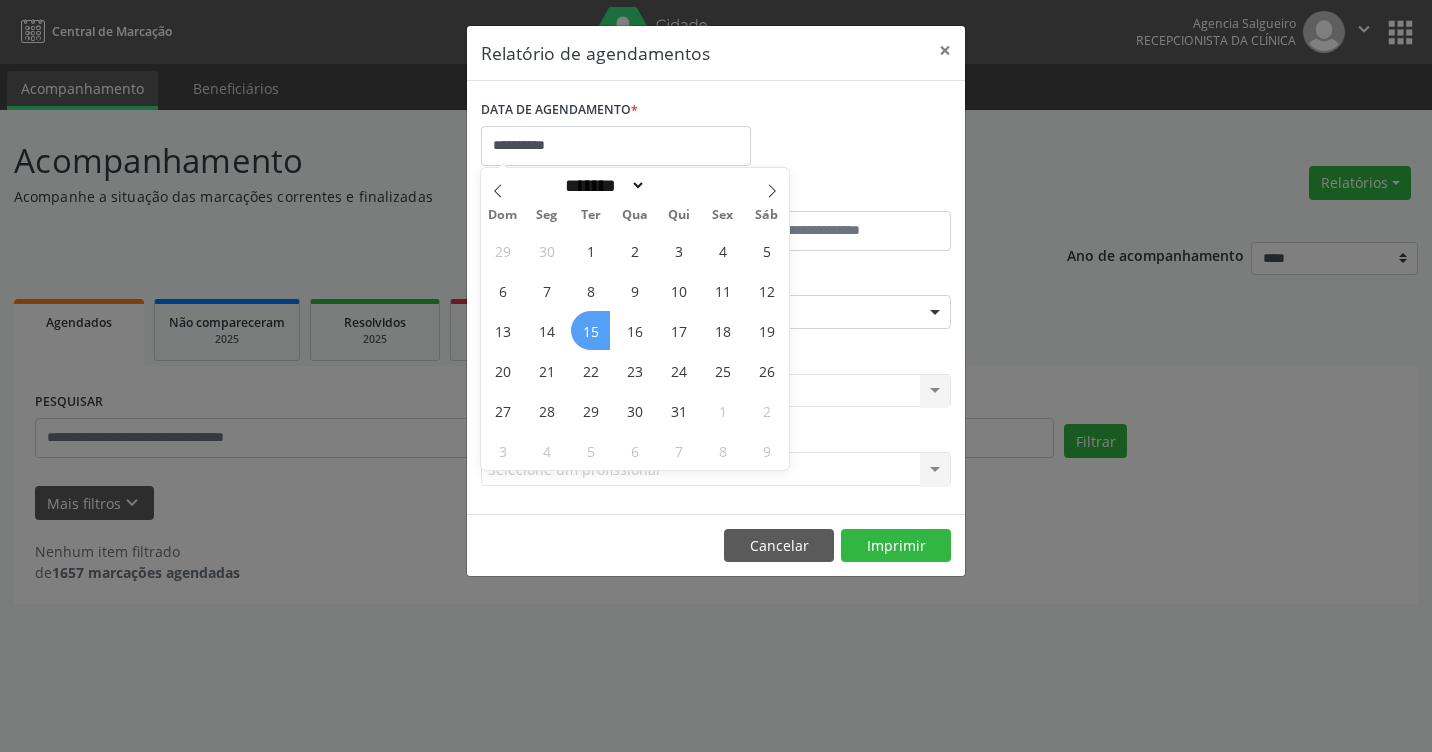 click on "15" at bounding box center (590, 330) 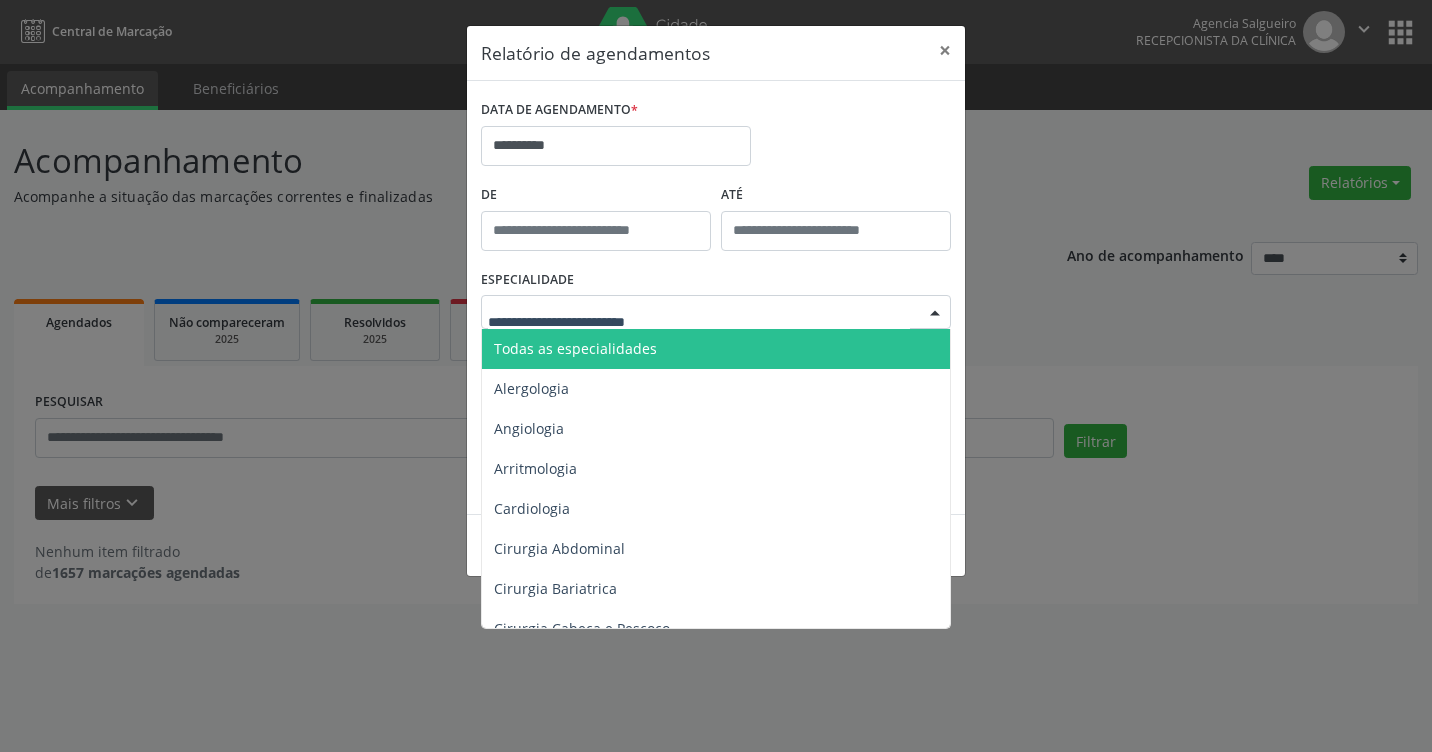 click at bounding box center [935, 313] 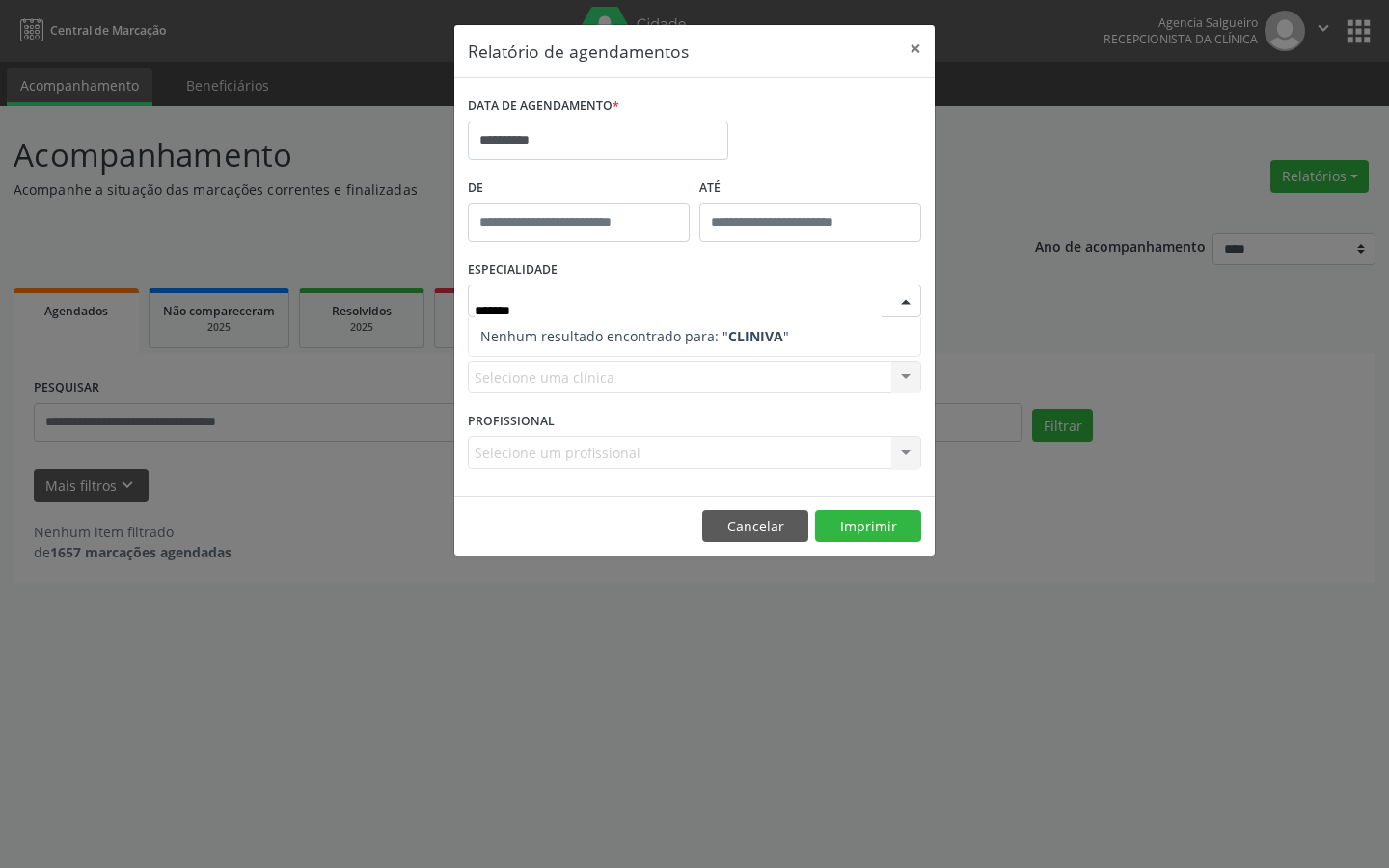 type on "*******" 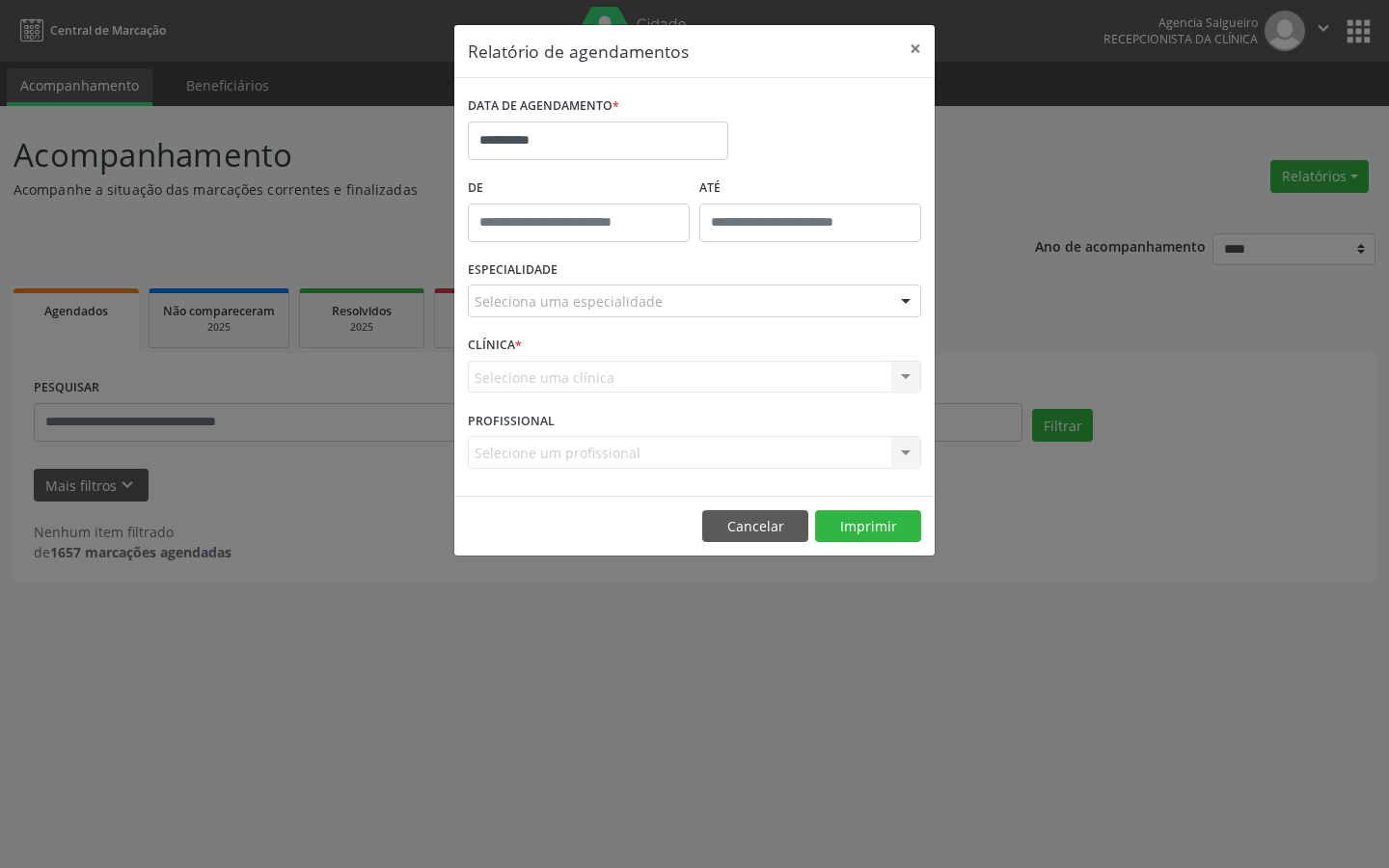 click on "**********" at bounding box center (694, 434) 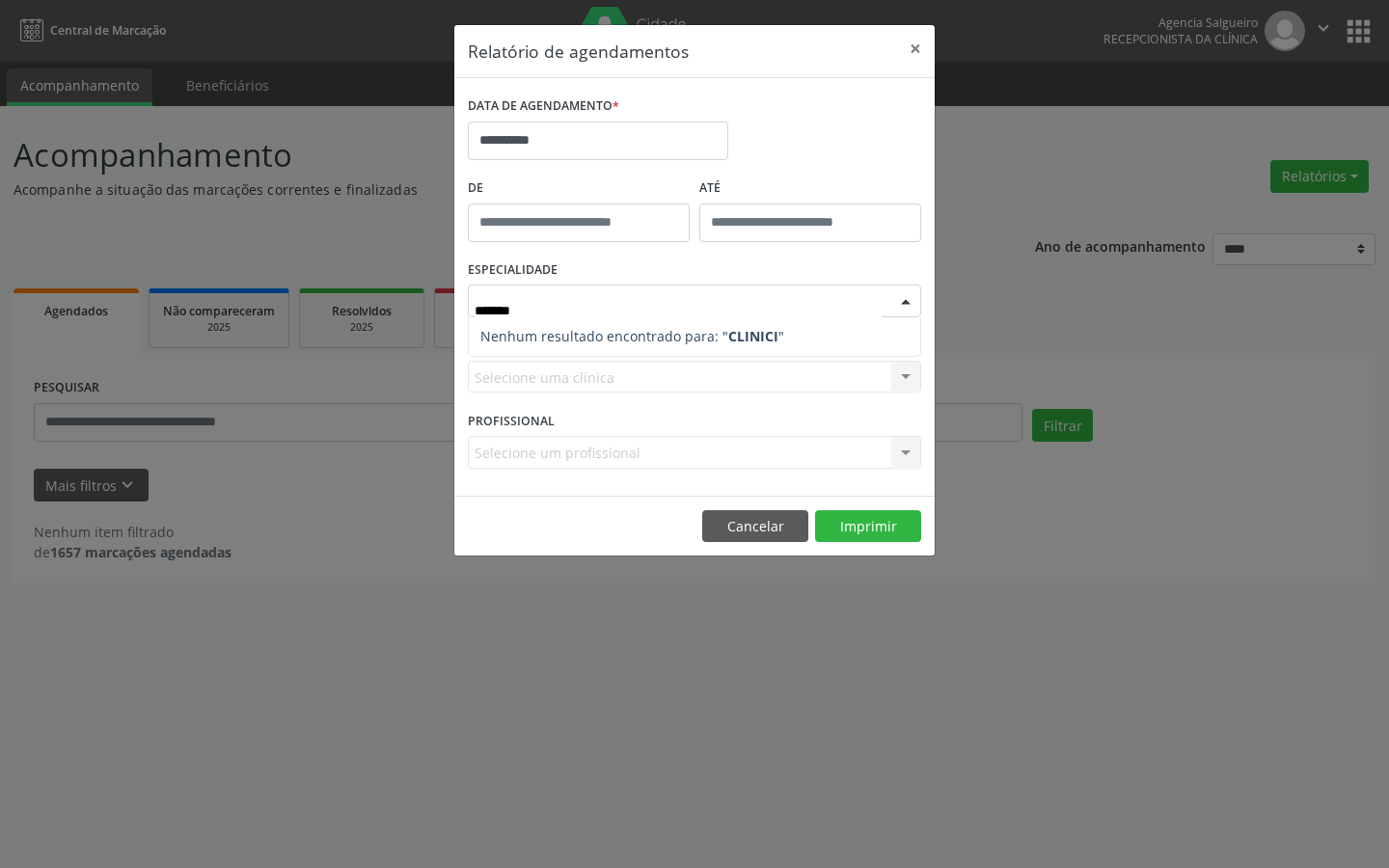 type on "******" 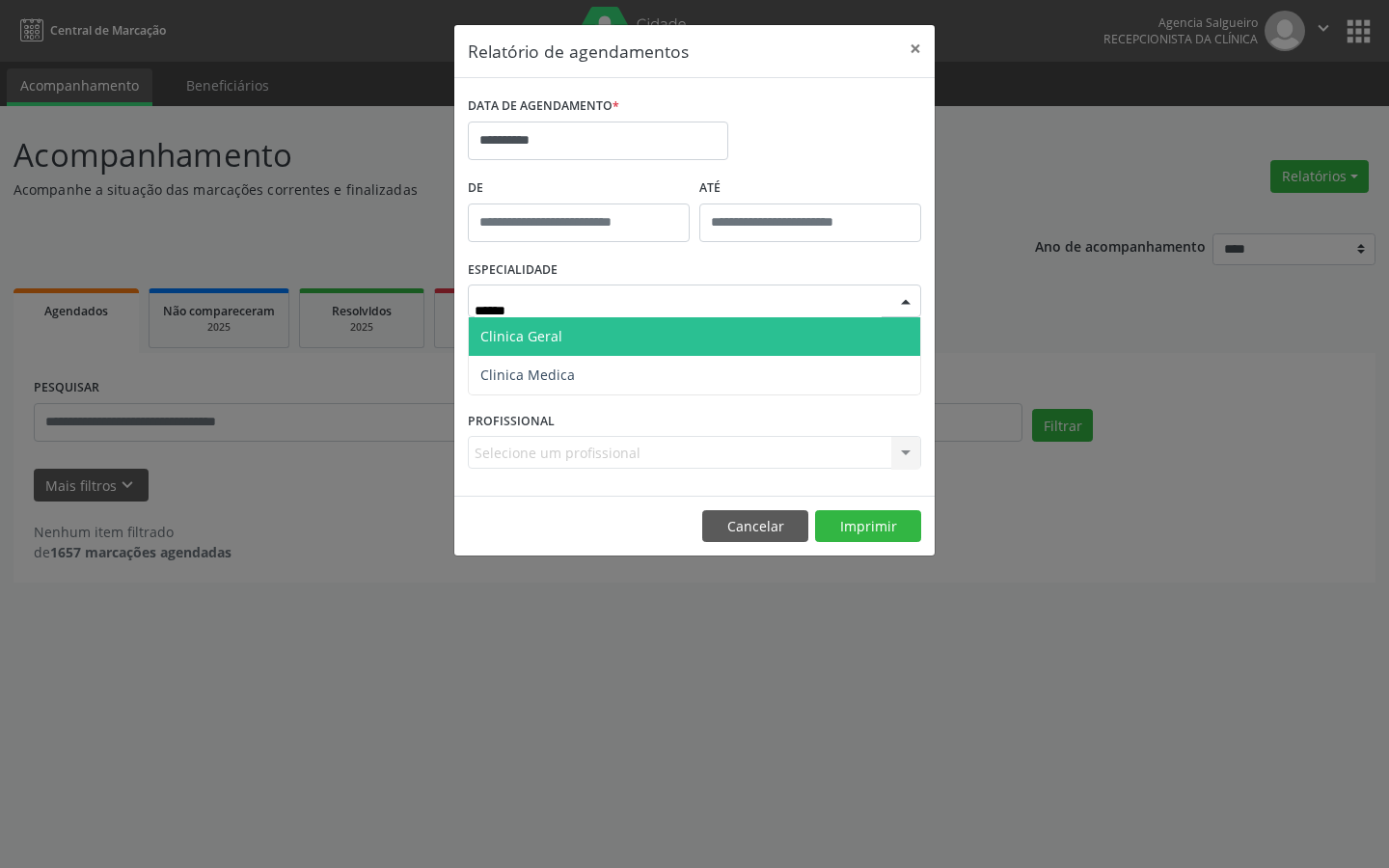 click on "Clinica Geral" at bounding box center [694, 337] 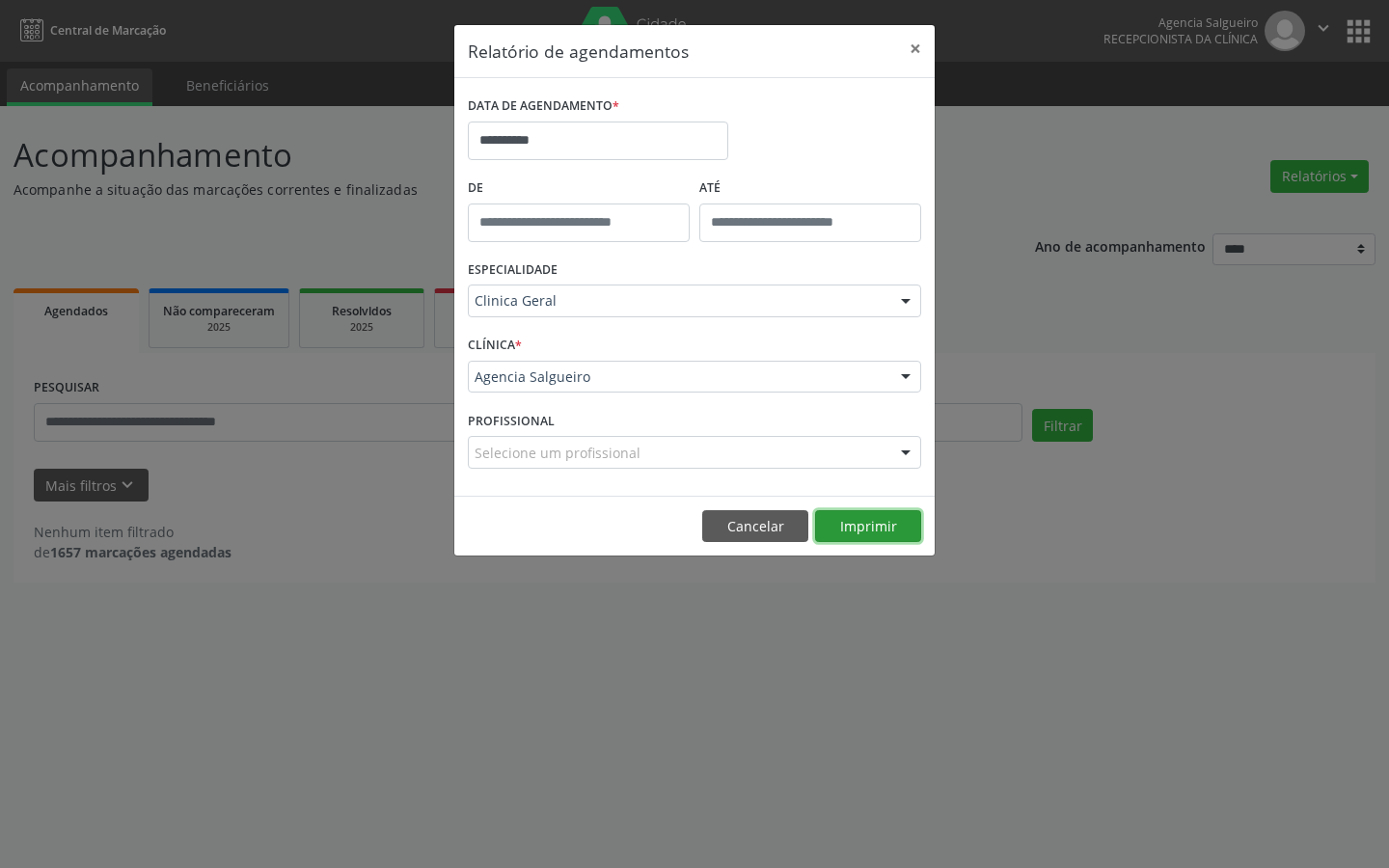 click on "Imprimir" at bounding box center [868, 527] 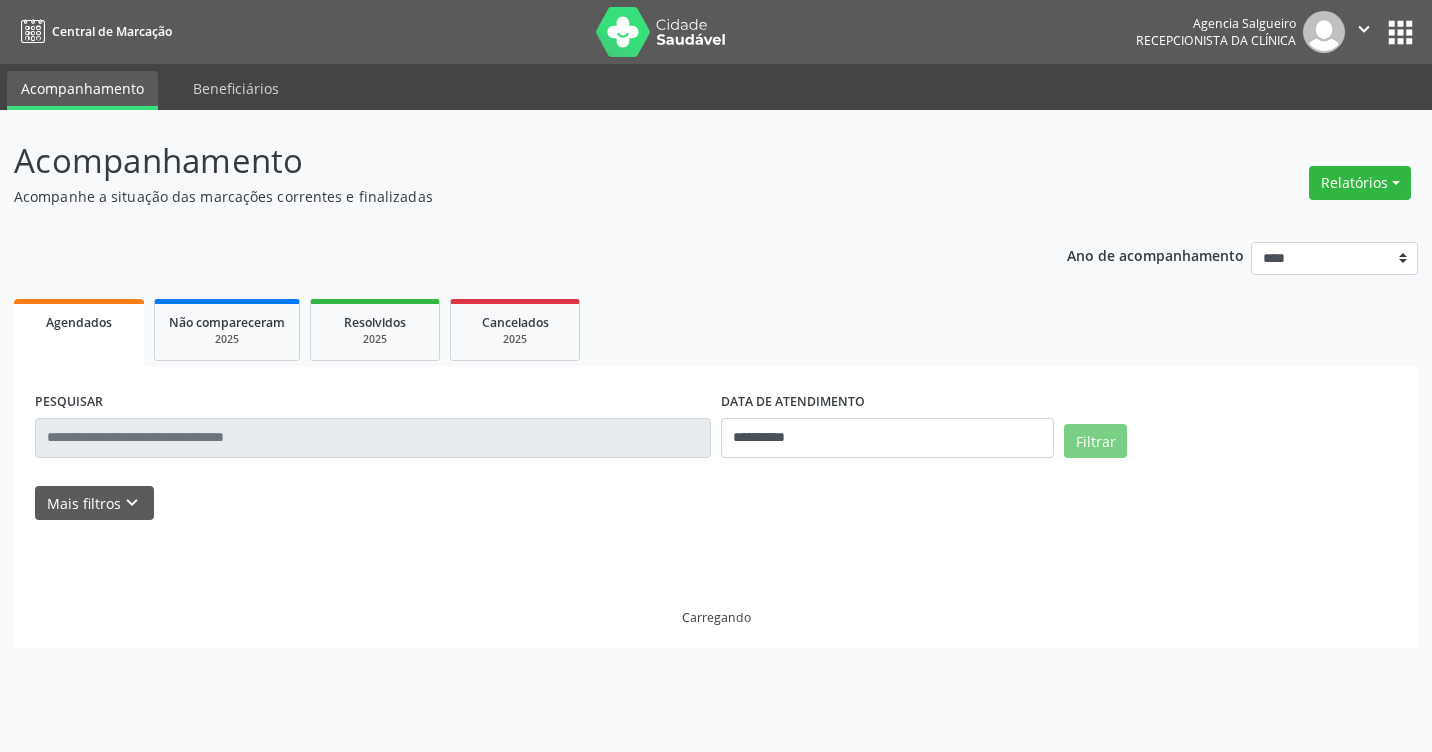 scroll, scrollTop: 0, scrollLeft: 0, axis: both 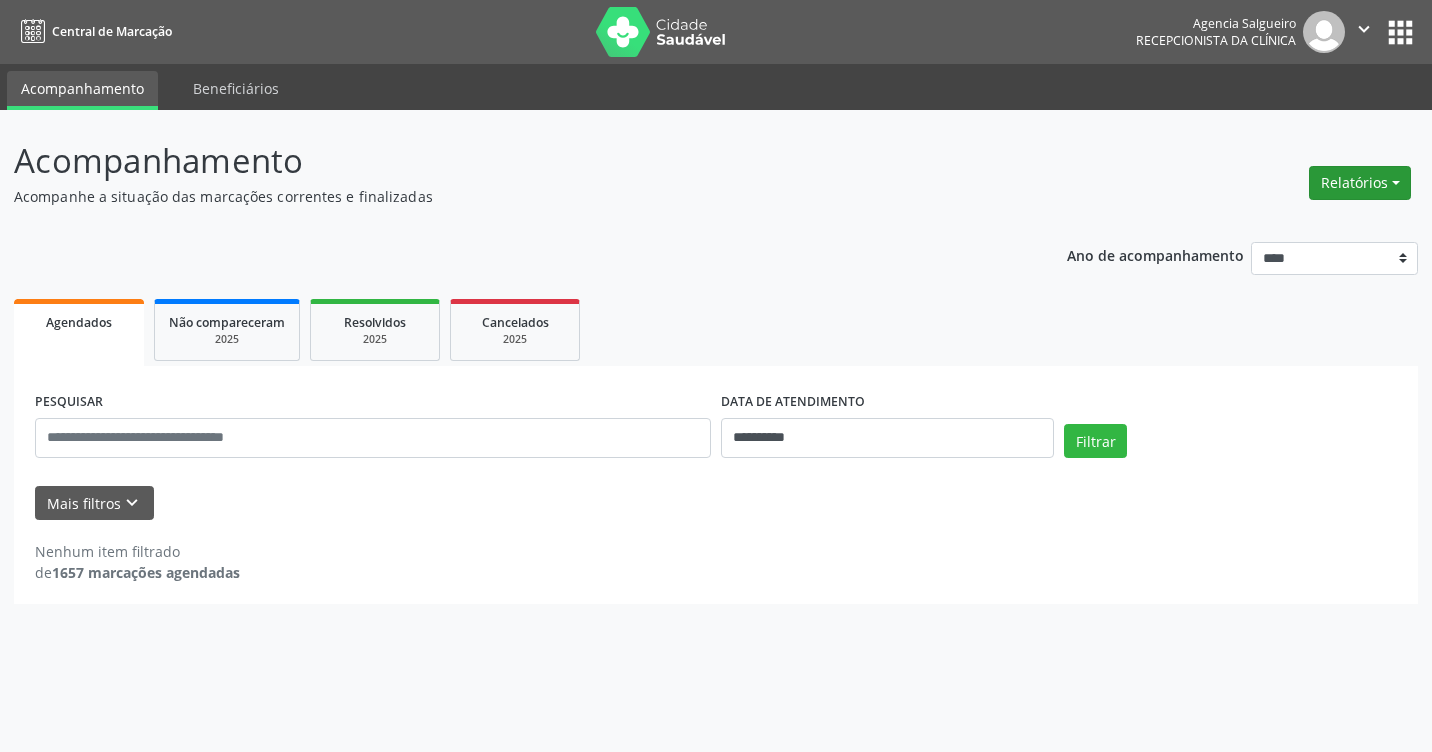 click on "Relatórios" at bounding box center [1360, 183] 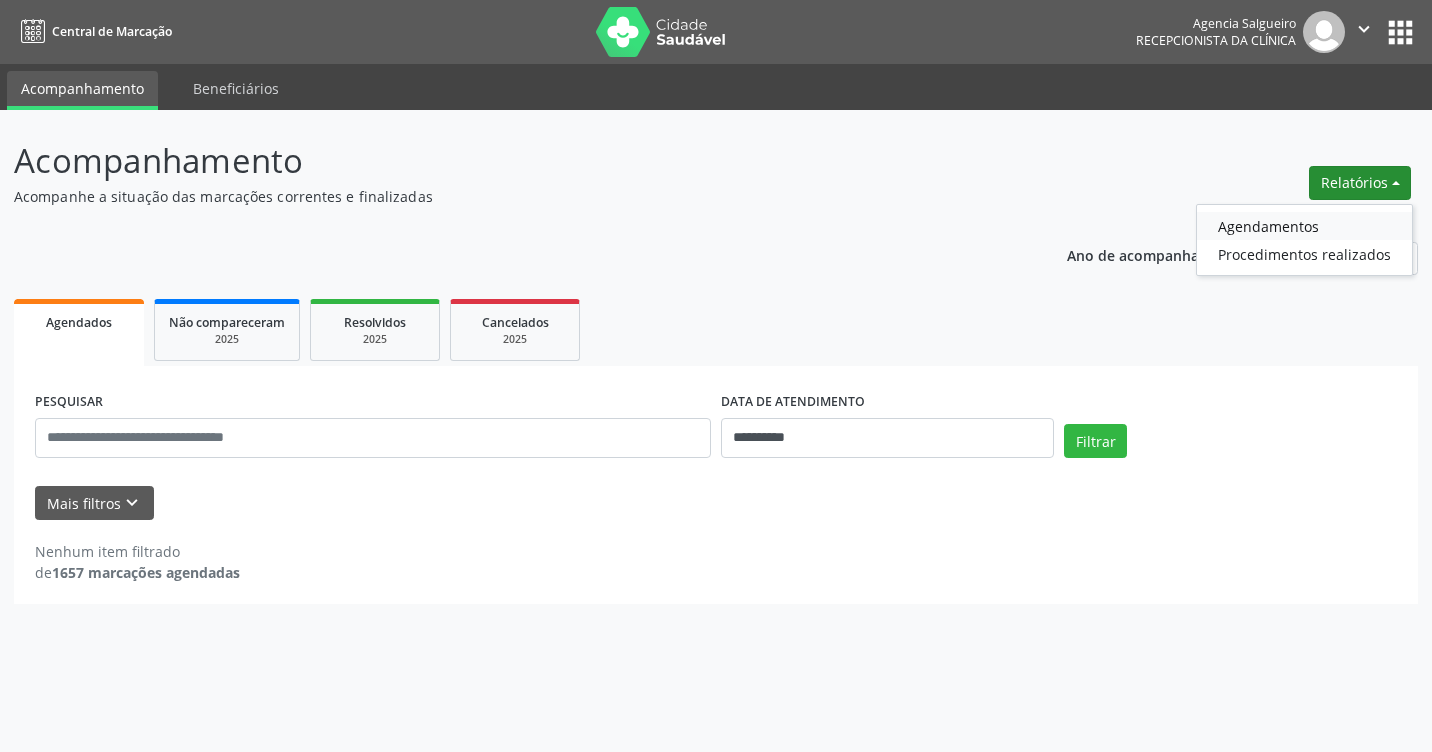 click on "Agendamentos" at bounding box center [1304, 226] 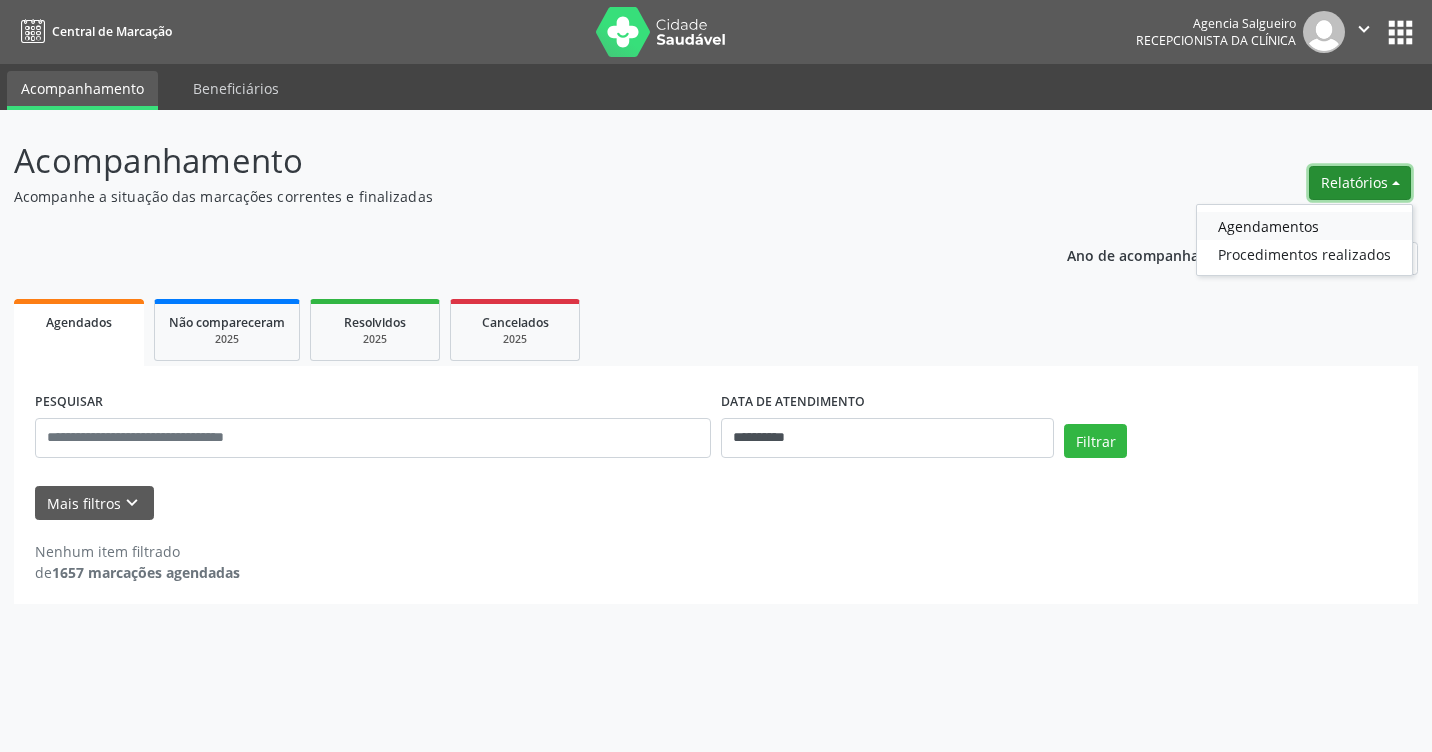 select on "*" 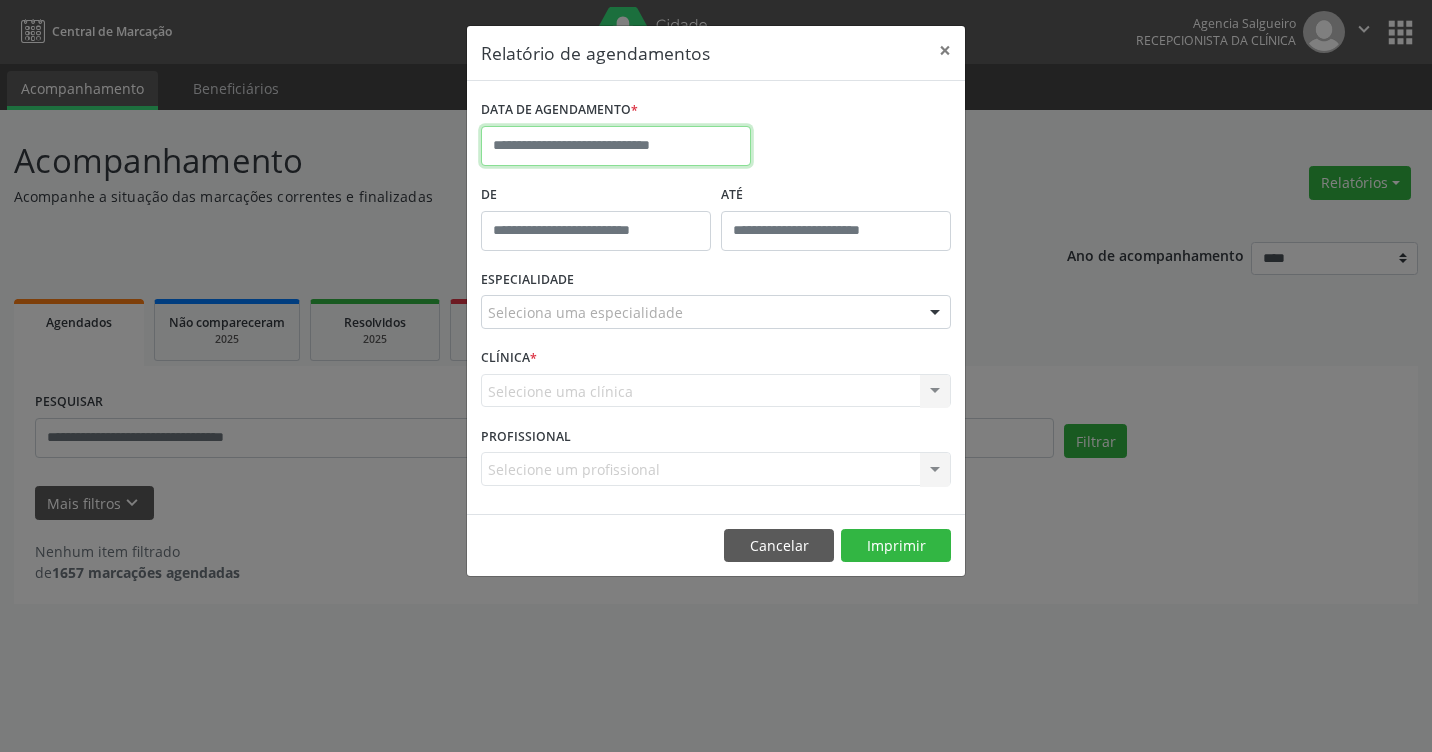 click at bounding box center (616, 146) 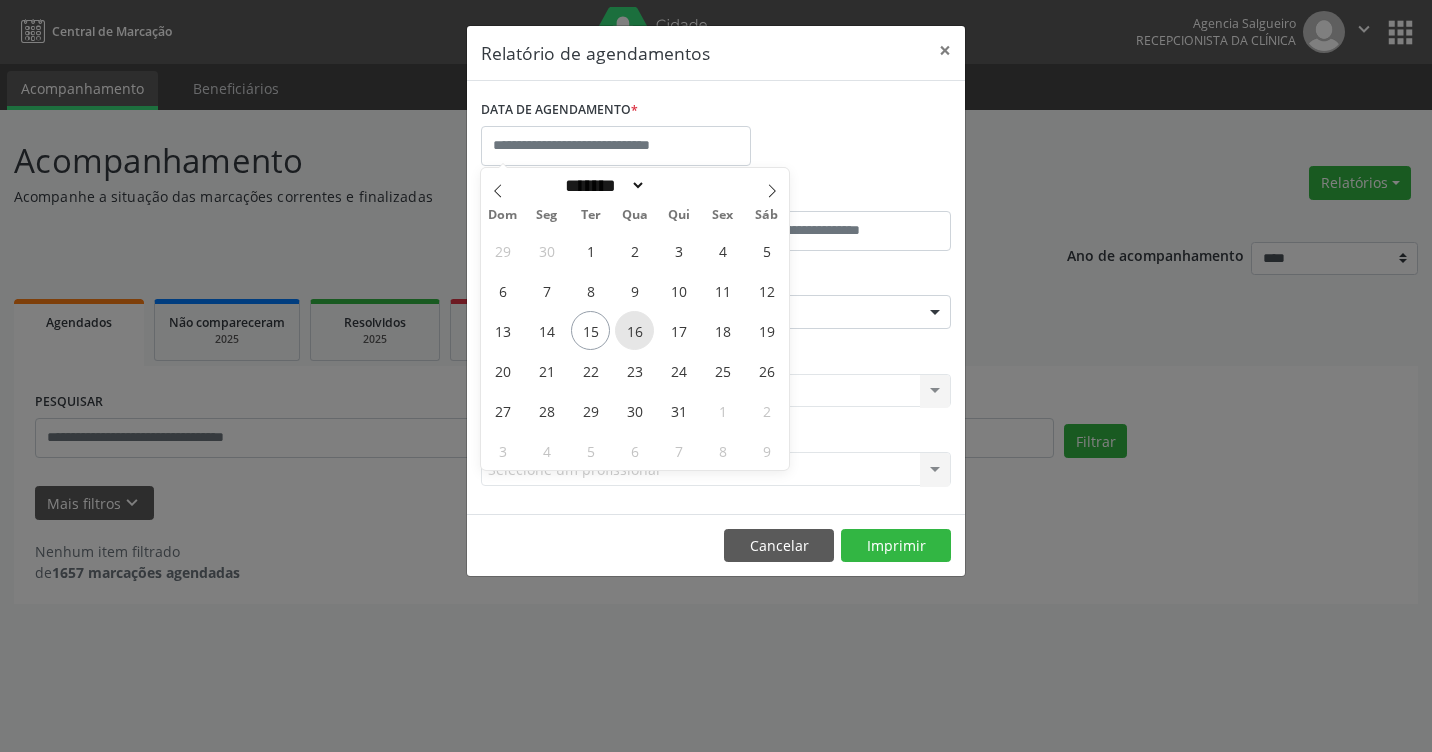 click on "16" at bounding box center (634, 330) 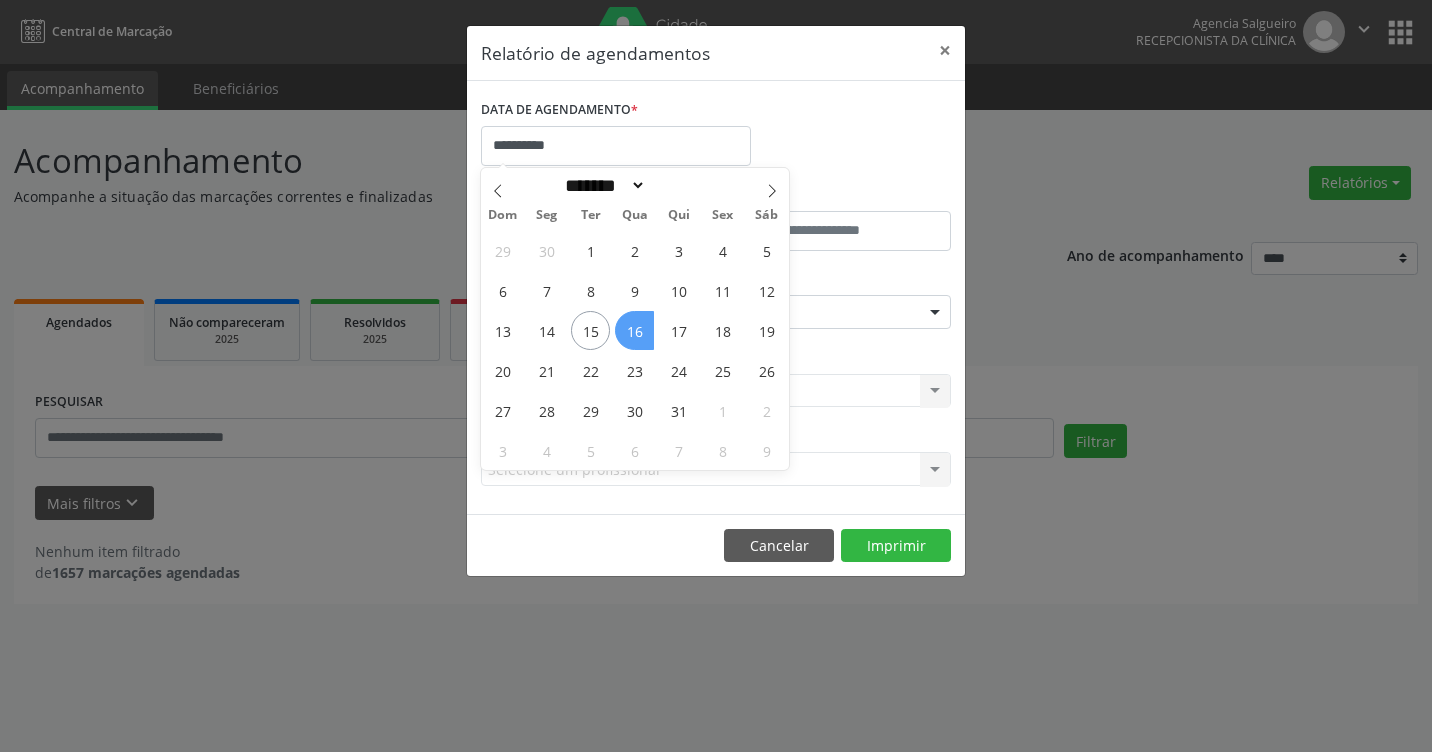 click on "16" at bounding box center (634, 330) 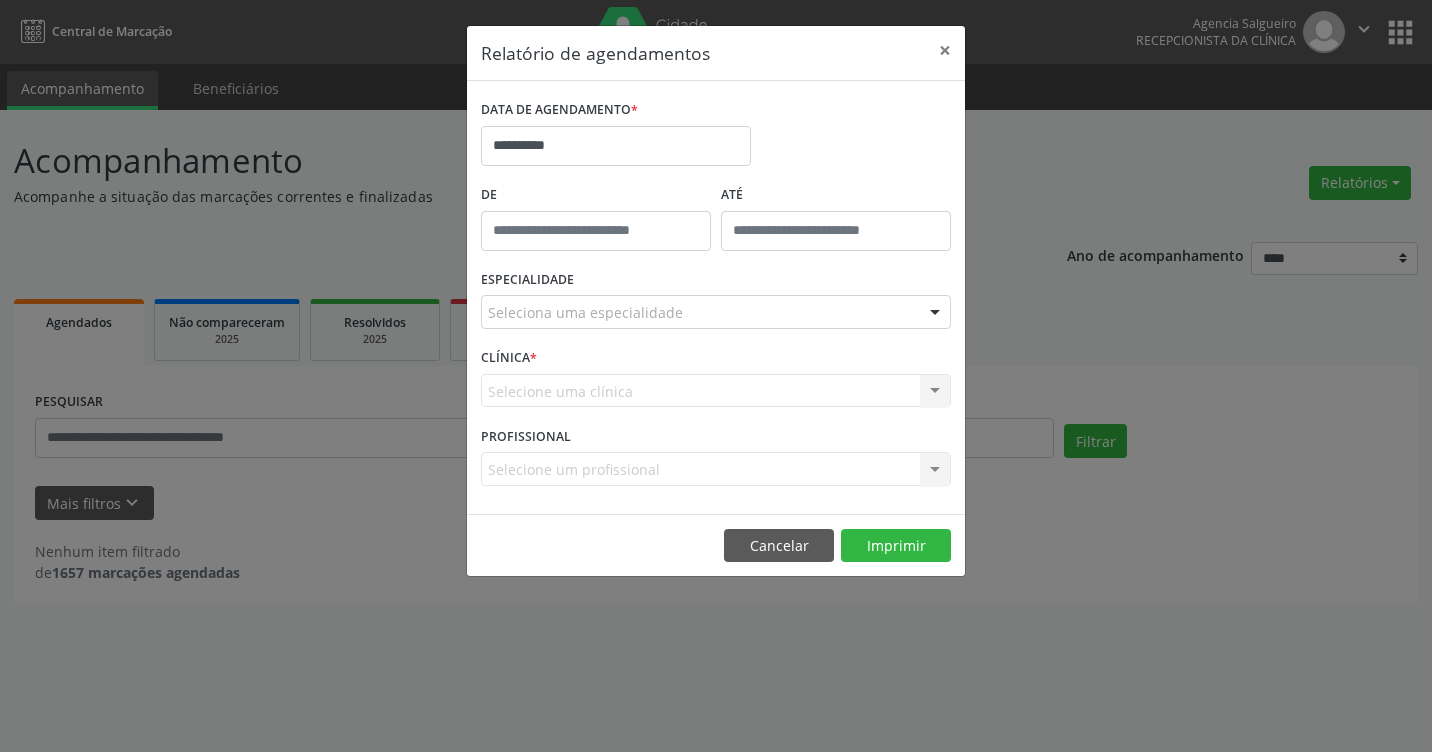 click at bounding box center [935, 313] 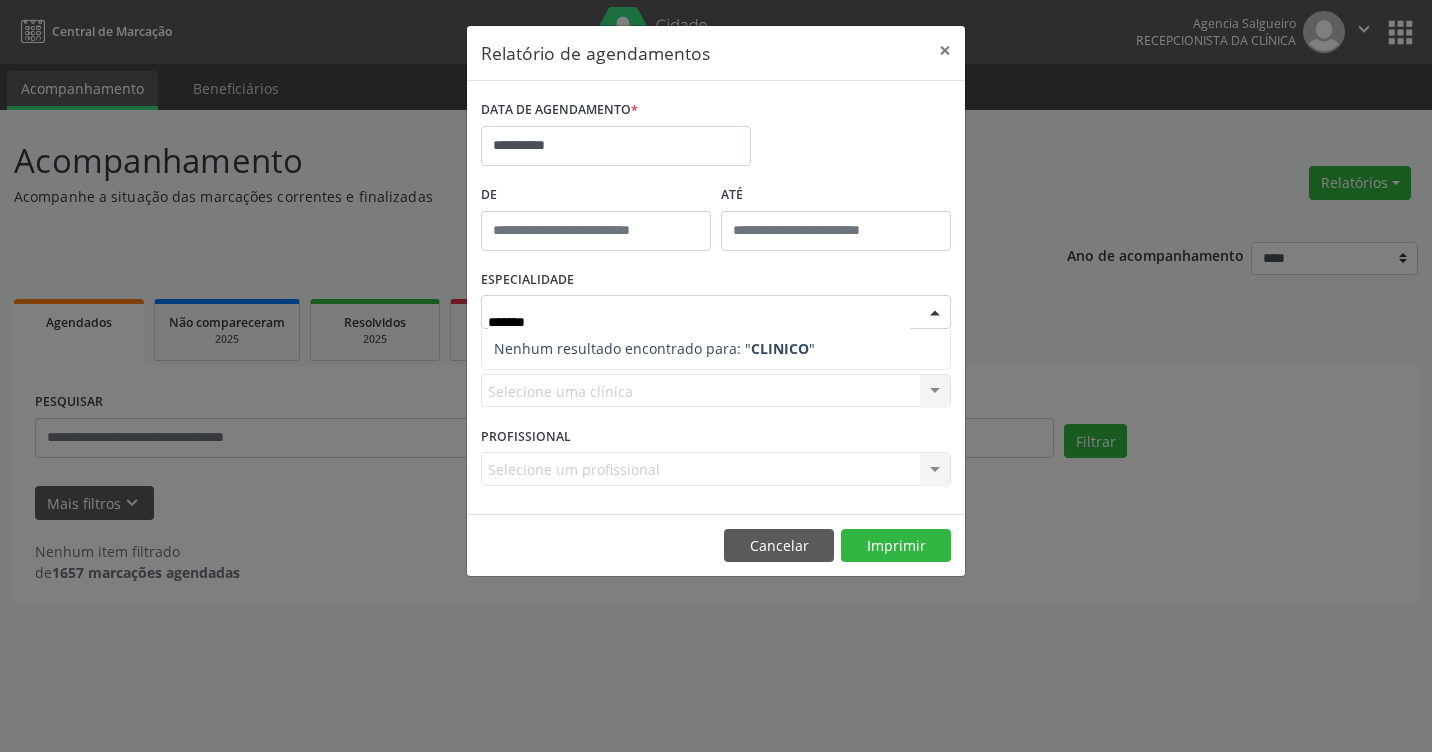type on "******" 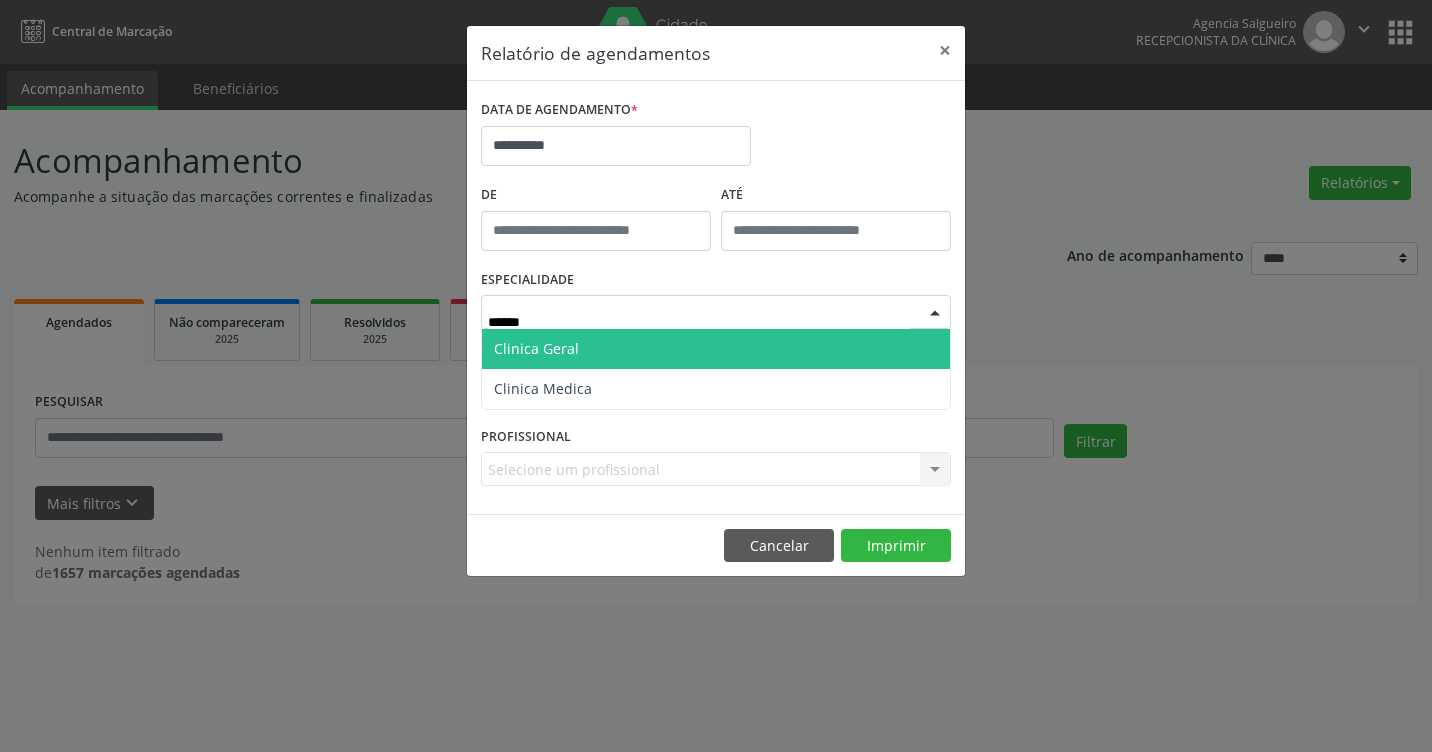 click on "Clinica Geral" at bounding box center [716, 349] 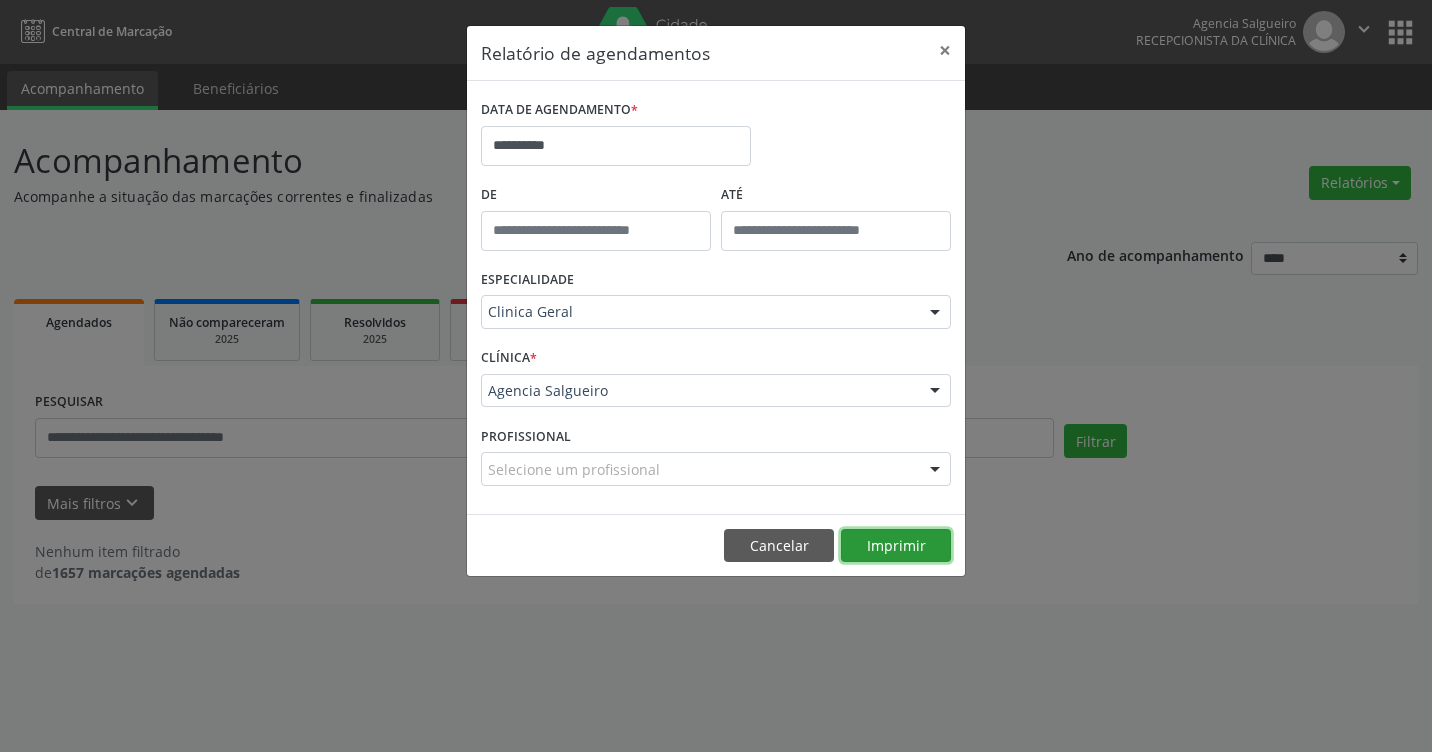 click on "Imprimir" at bounding box center [896, 546] 